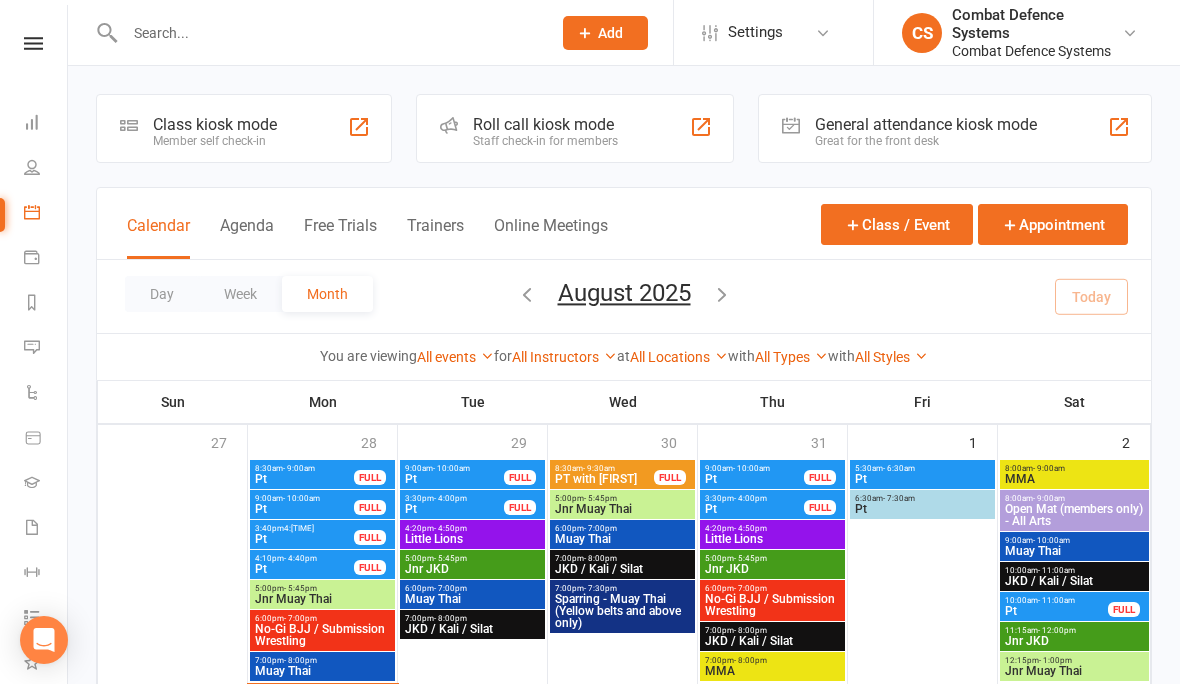 scroll, scrollTop: 689, scrollLeft: 0, axis: vertical 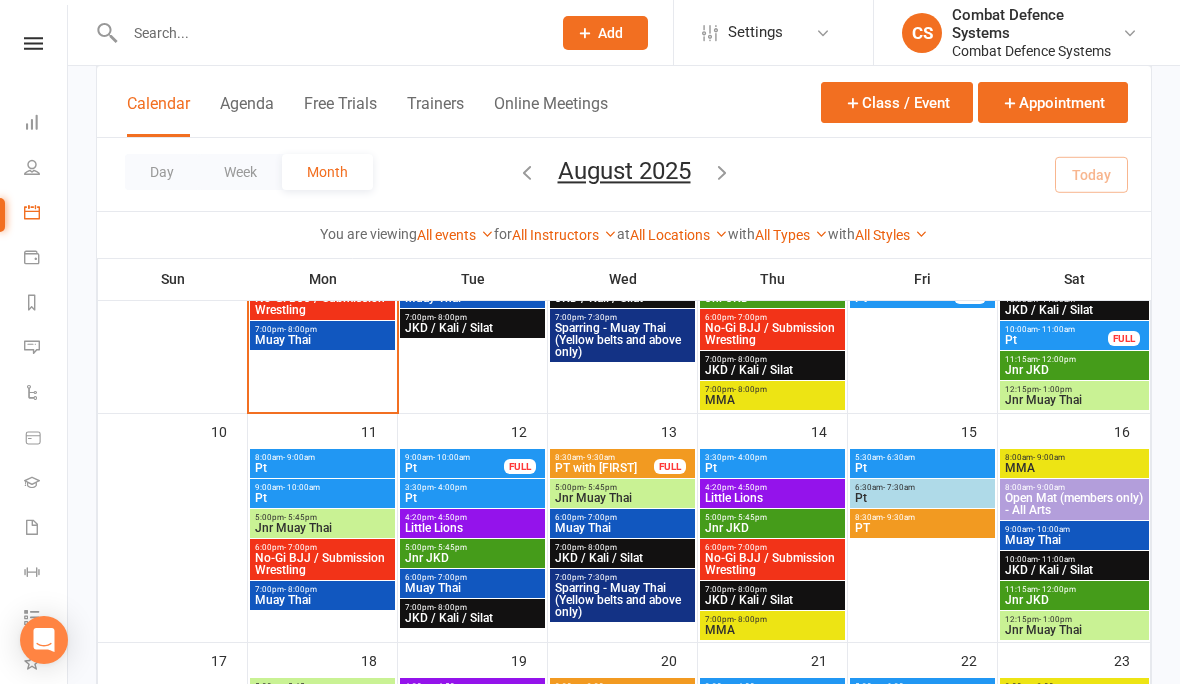 click on "Pt" at bounding box center [322, 498] 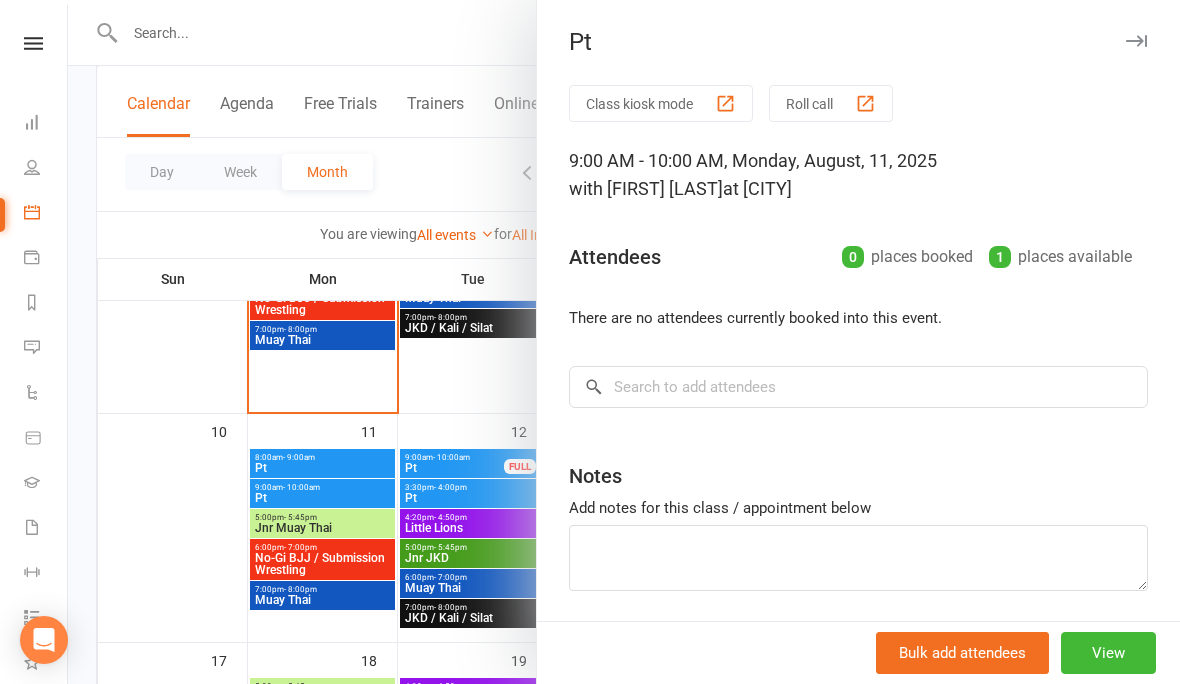 click at bounding box center [1136, 41] 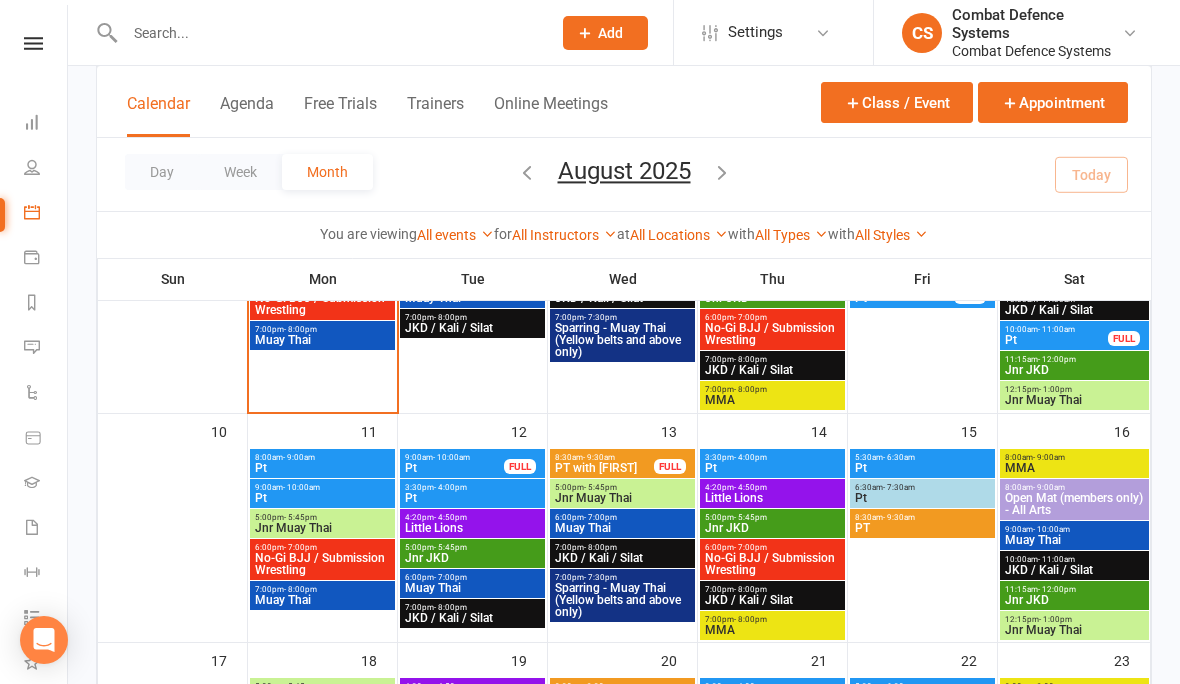 click at bounding box center (853, 103) 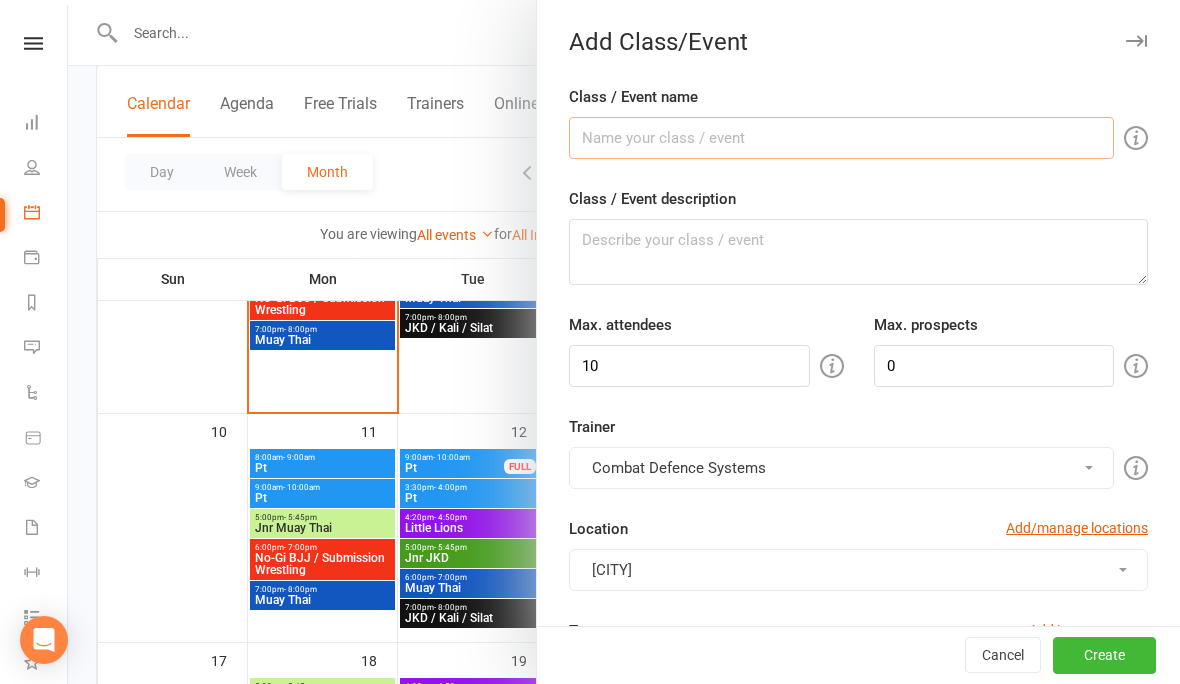 click on "Class / Event name" at bounding box center [841, 138] 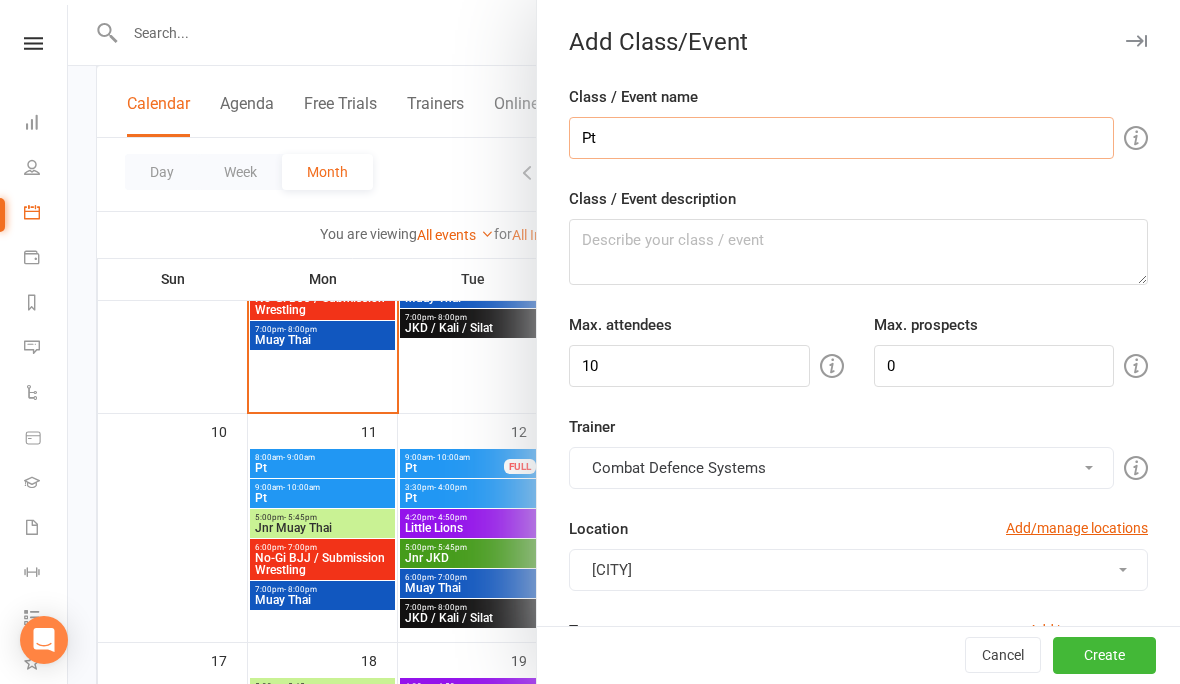 type on "Pt" 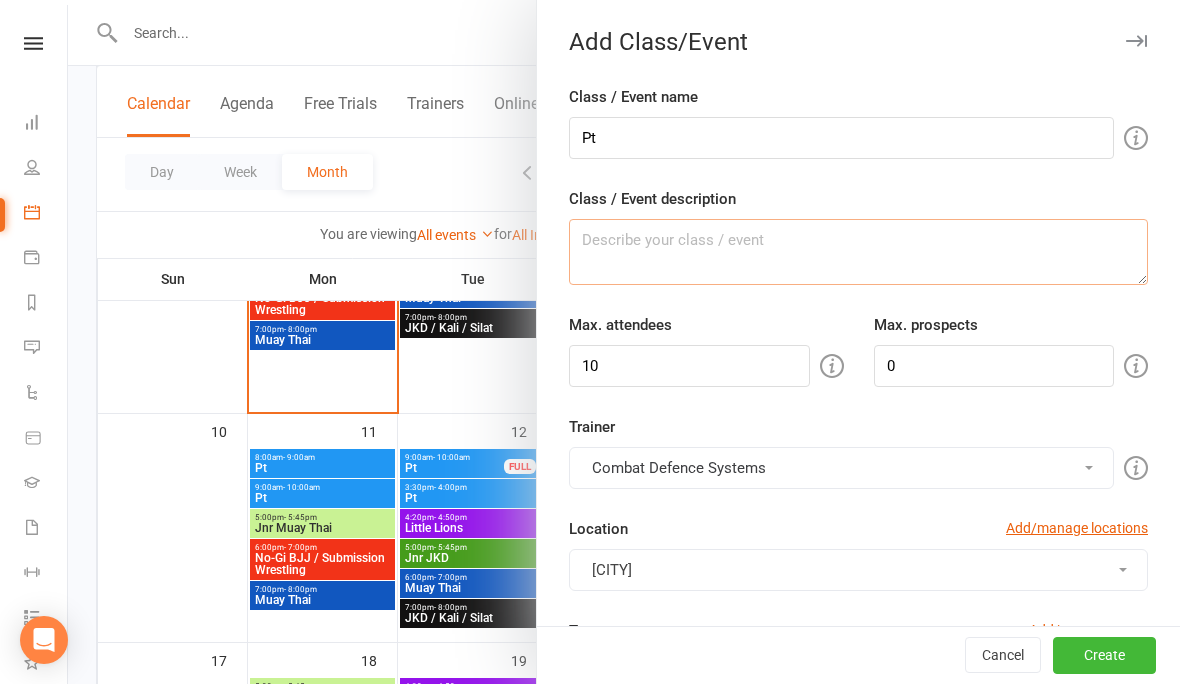 click on "Class / Event description" at bounding box center [858, 252] 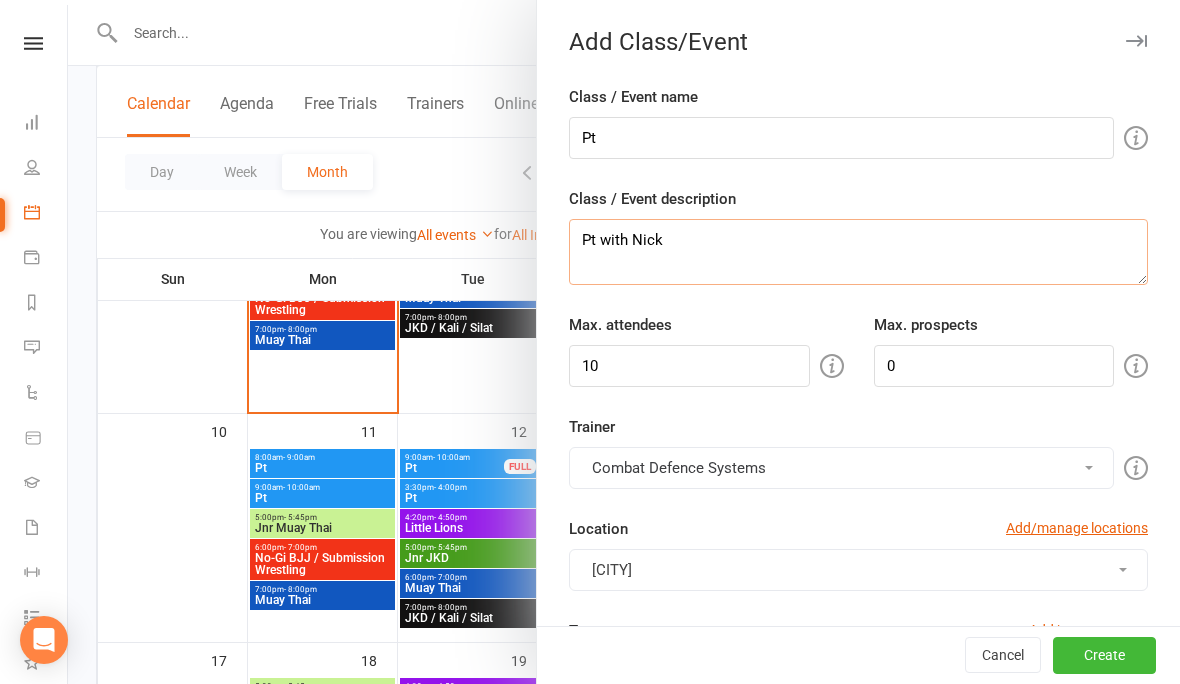 type on "Pt with Nick" 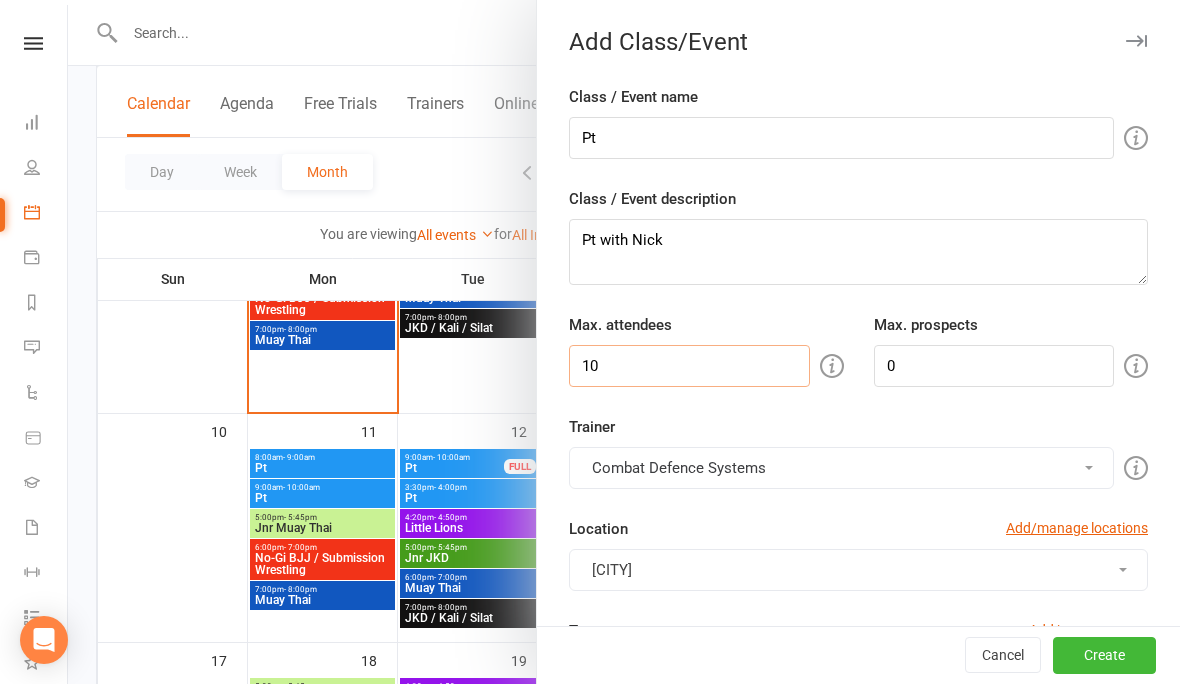click on "10" at bounding box center (689, 366) 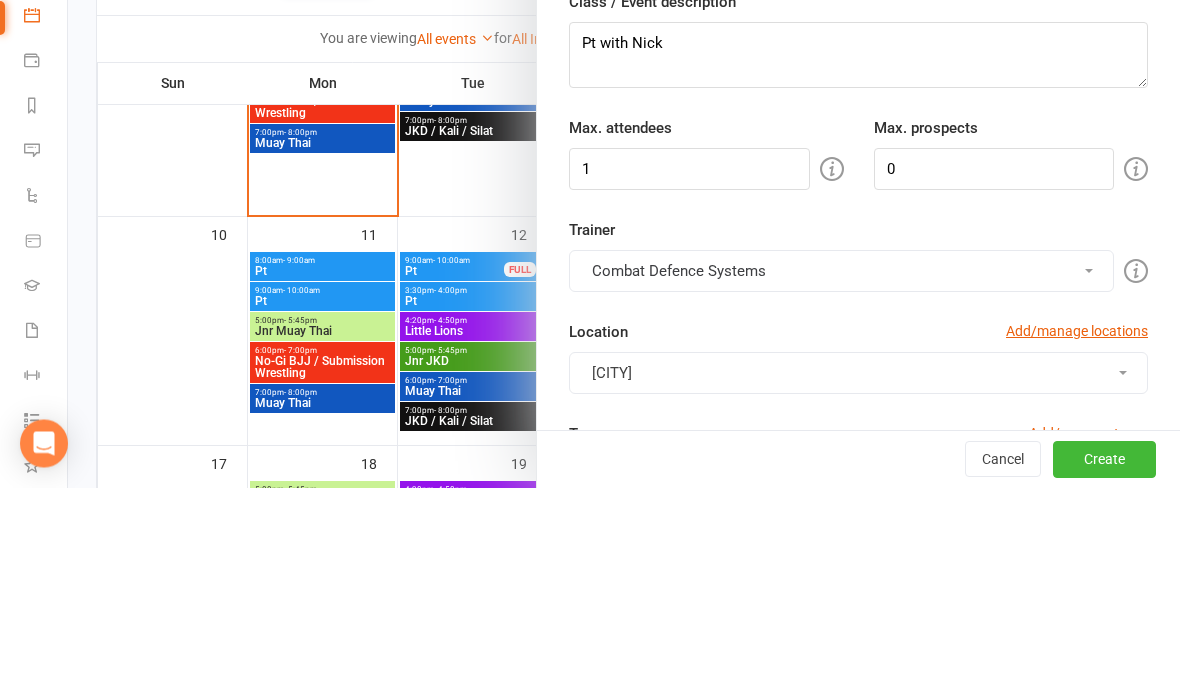 scroll, scrollTop: 728, scrollLeft: 0, axis: vertical 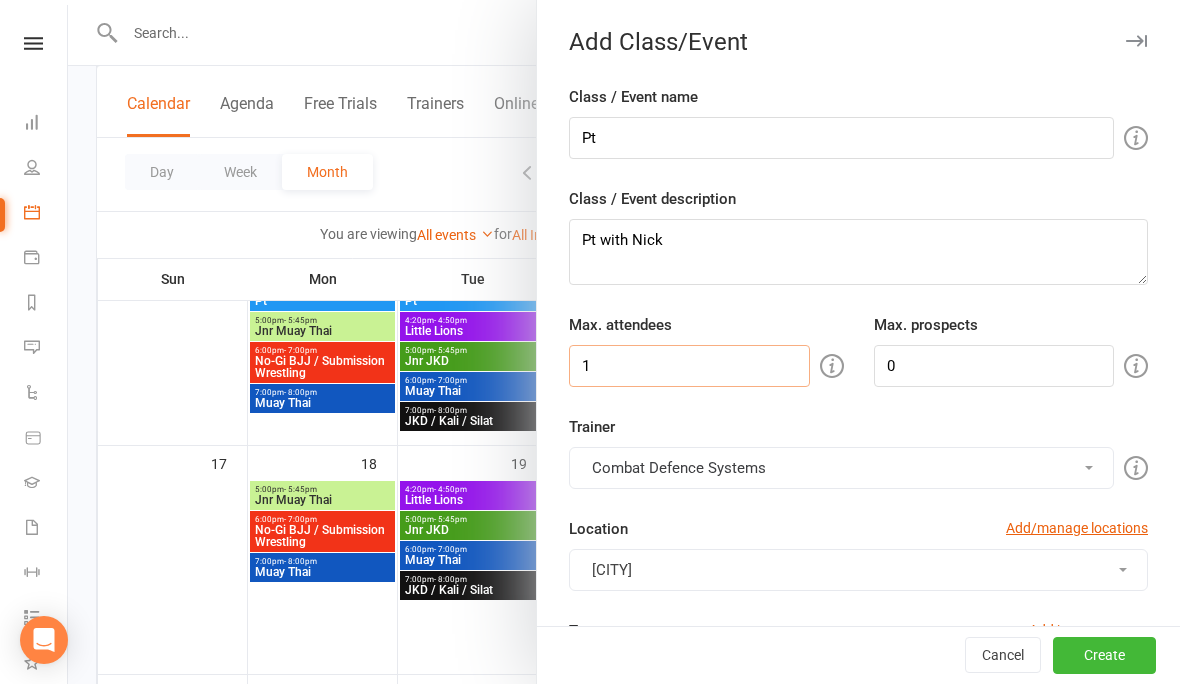 type on "1" 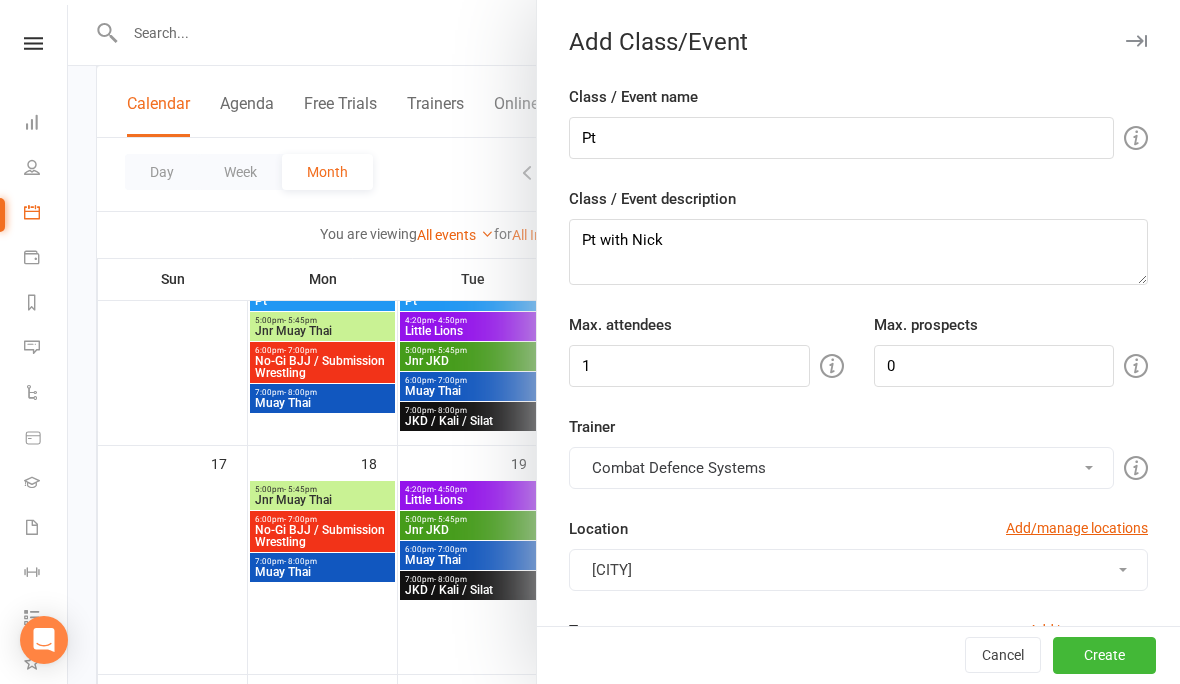 click on "Combat Defence Systems" at bounding box center (841, 468) 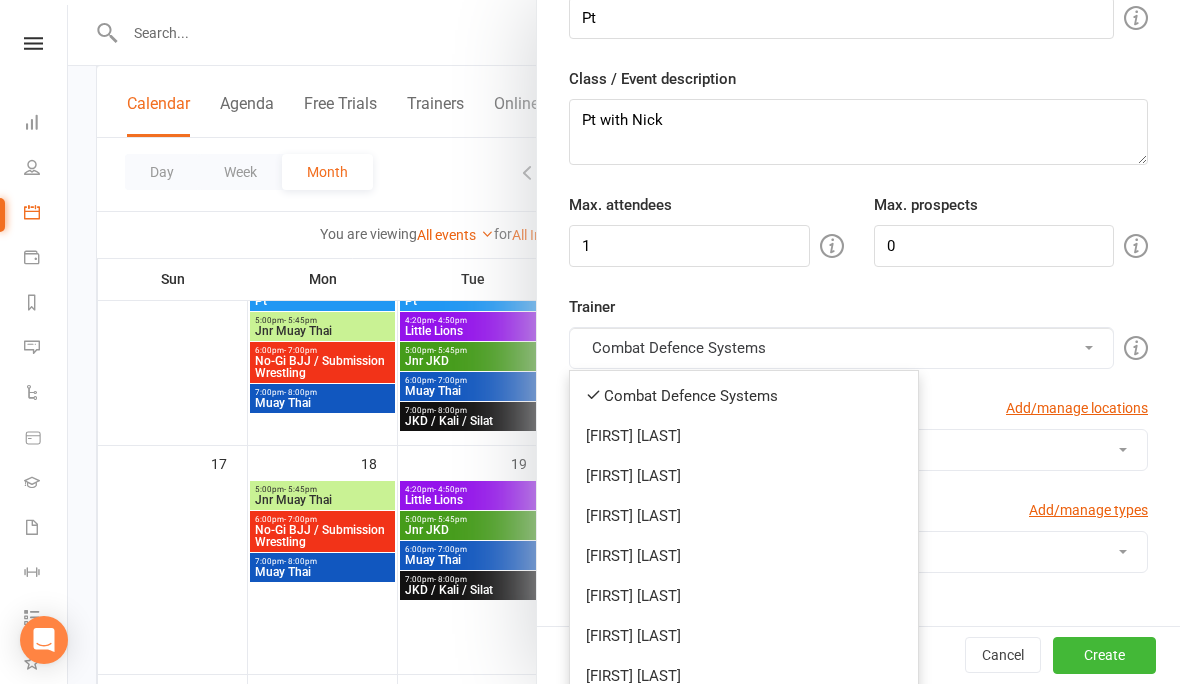 scroll, scrollTop: 132, scrollLeft: 0, axis: vertical 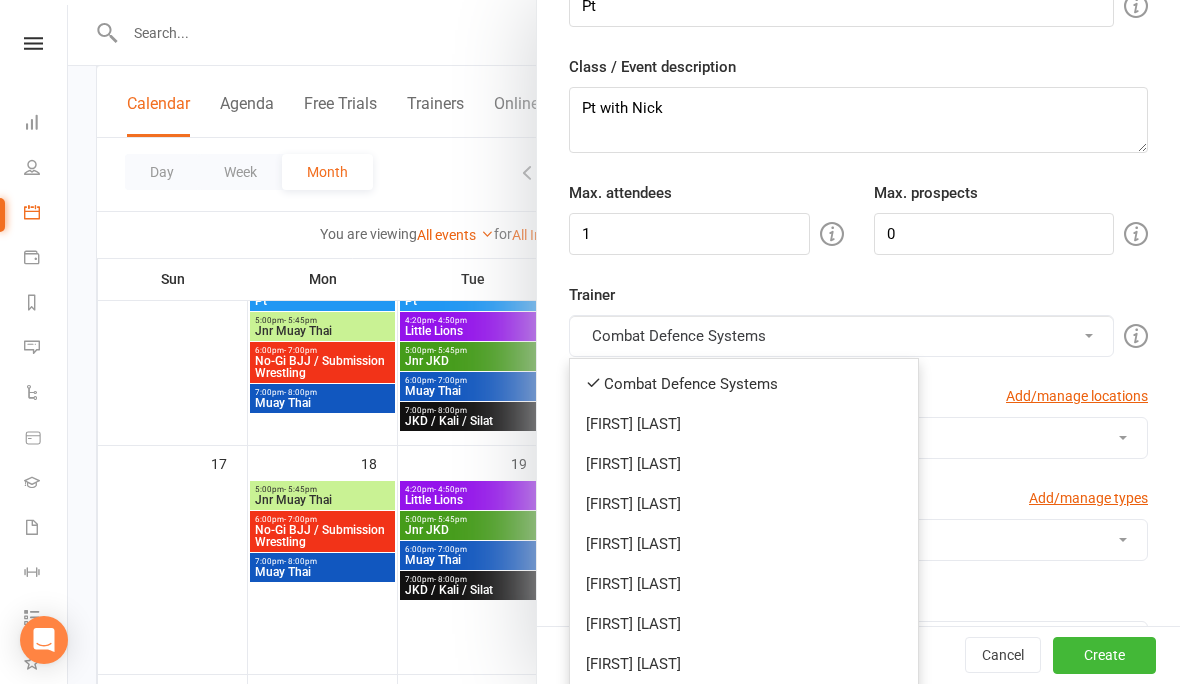click on "[FIRST] [LAST]" at bounding box center [744, 664] 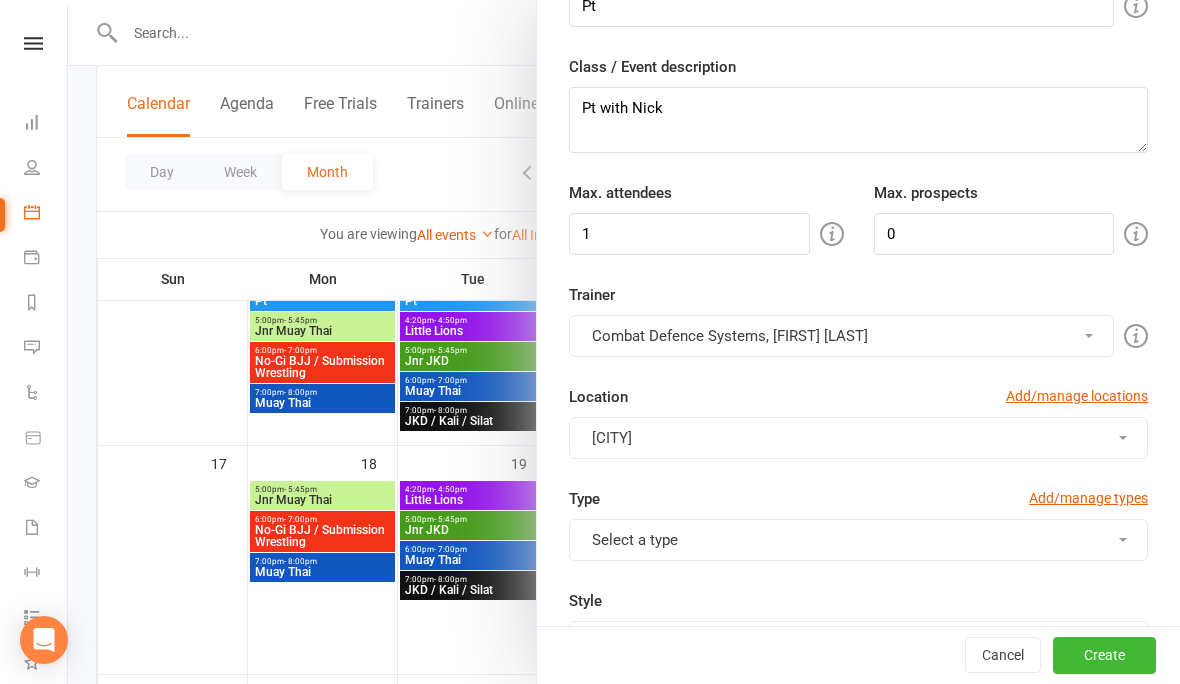 click on "Combat Defence Systems, [FIRST] [LAST]" at bounding box center [841, 336] 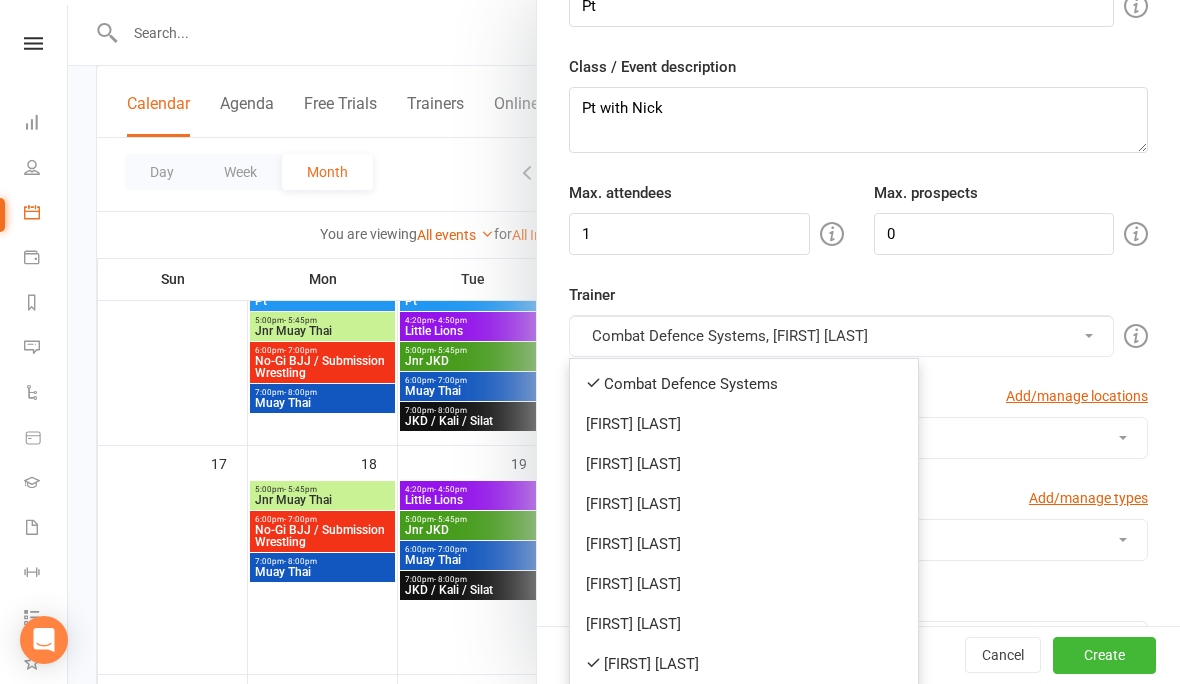click on "Combat Defence Systems" at bounding box center [744, 384] 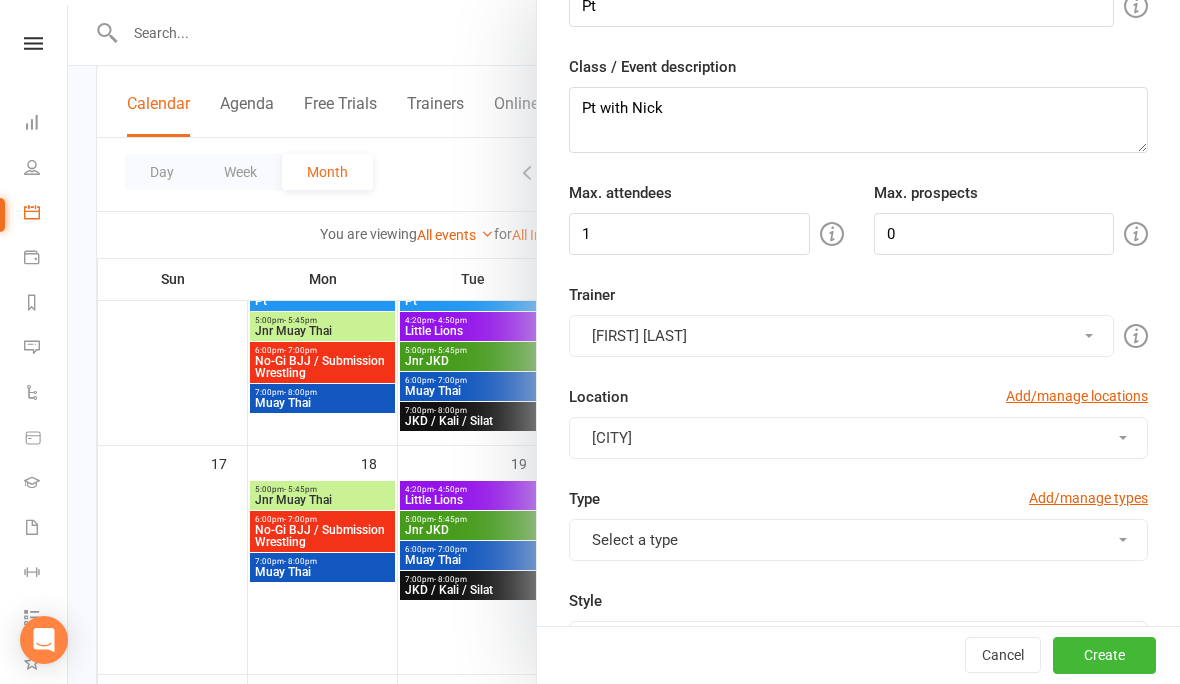 click on "Select a type" at bounding box center [858, 540] 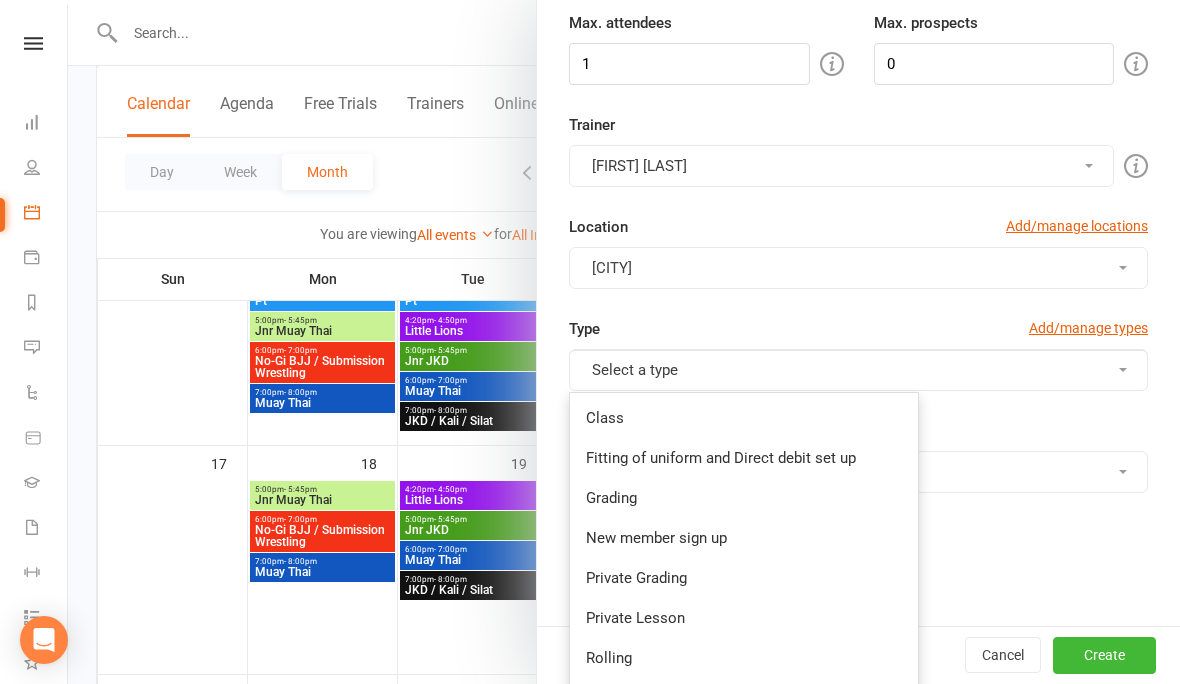 scroll, scrollTop: 304, scrollLeft: 0, axis: vertical 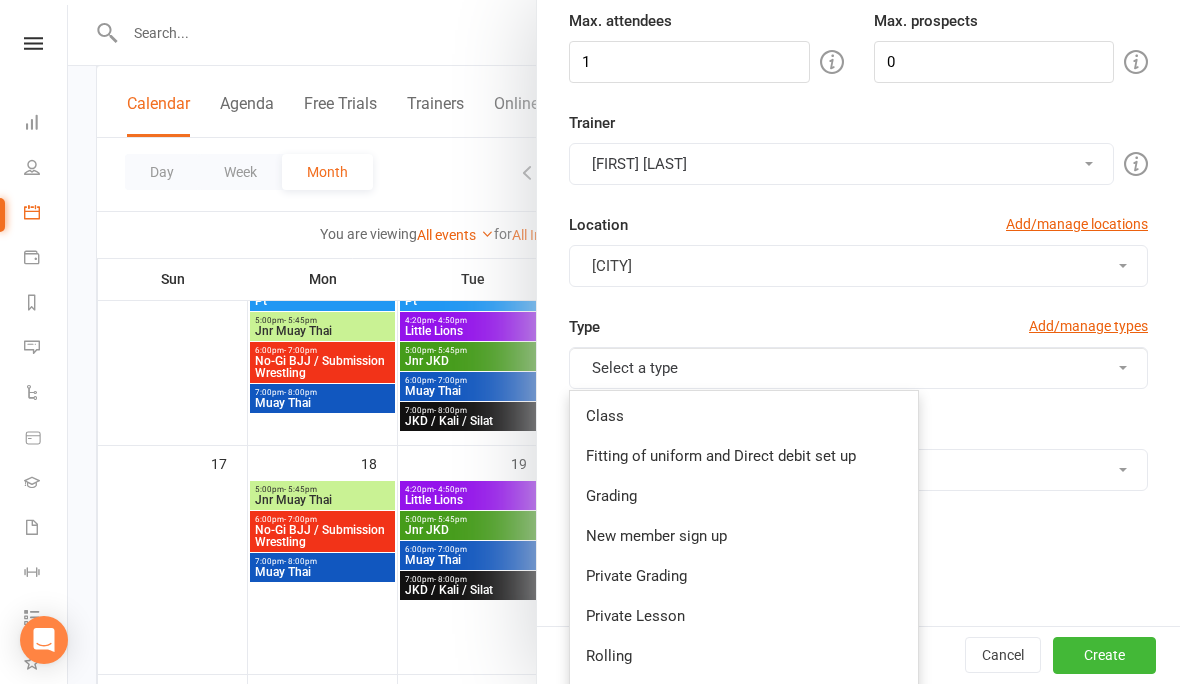 click on "Private Grading" at bounding box center (744, 576) 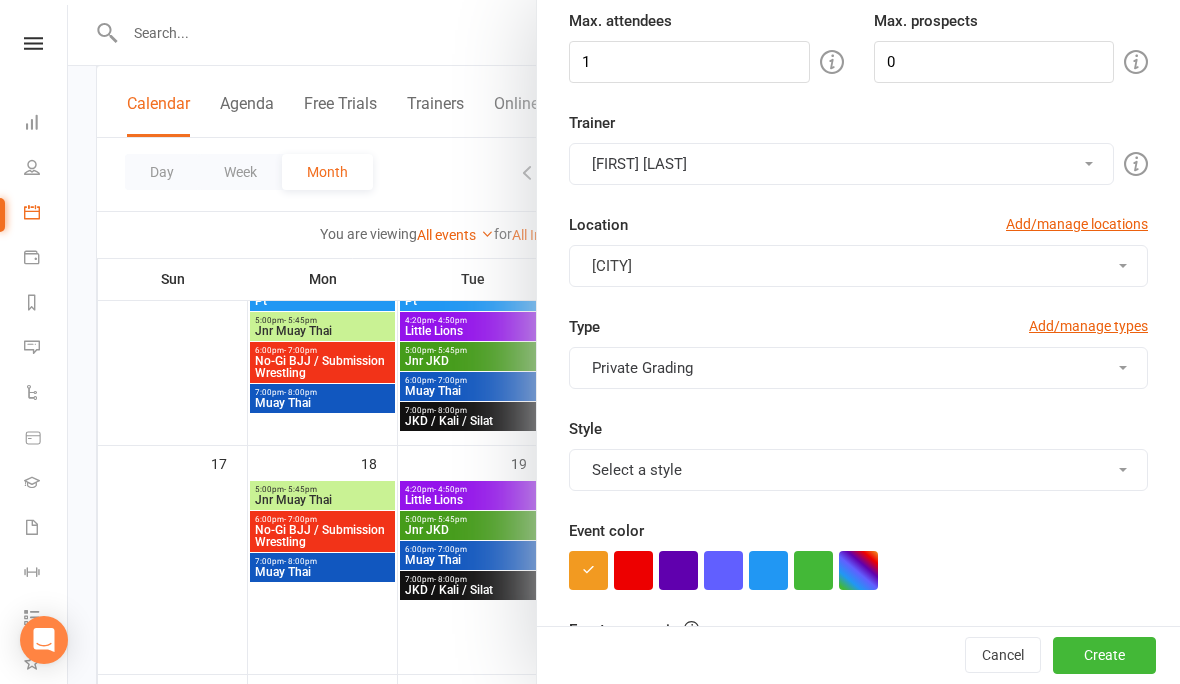 click on "Private Grading" at bounding box center (858, 368) 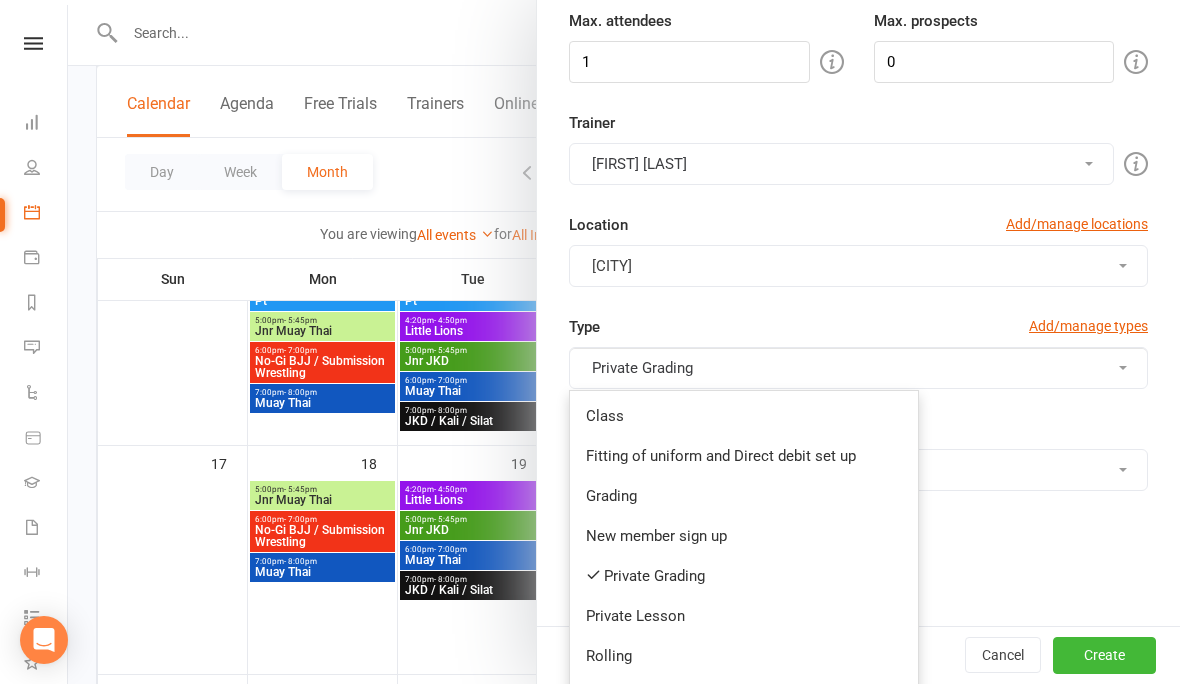 click on "Private Grading" at bounding box center (744, 576) 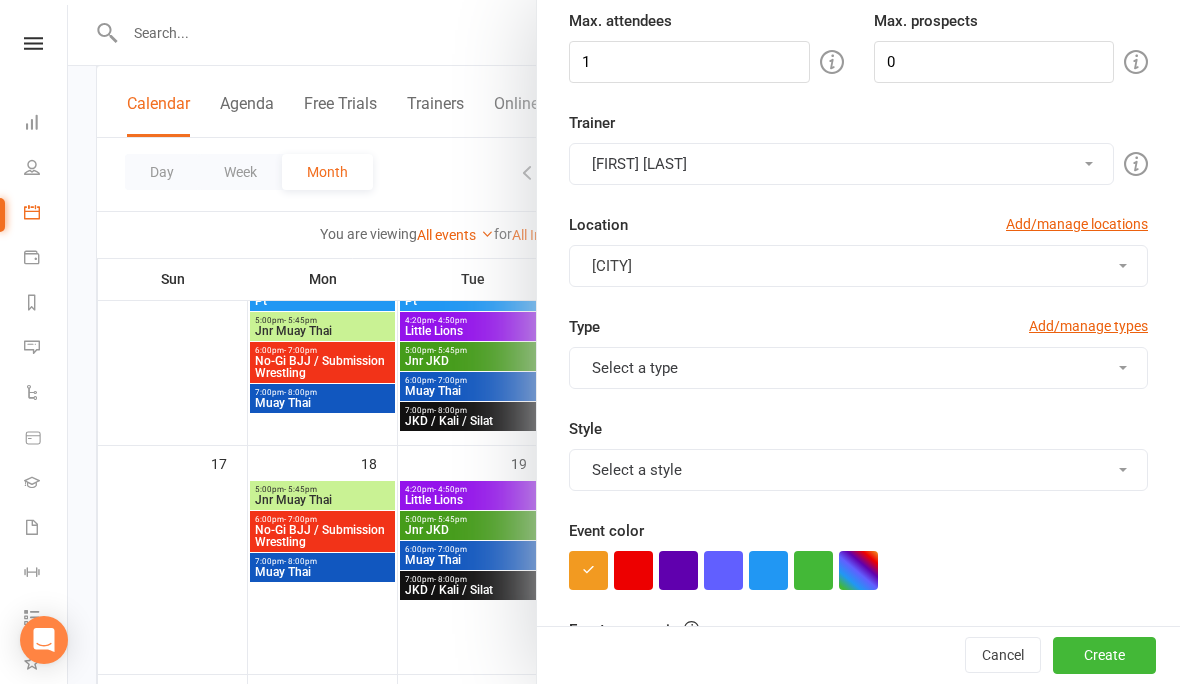 click on "Select a type" at bounding box center (858, 368) 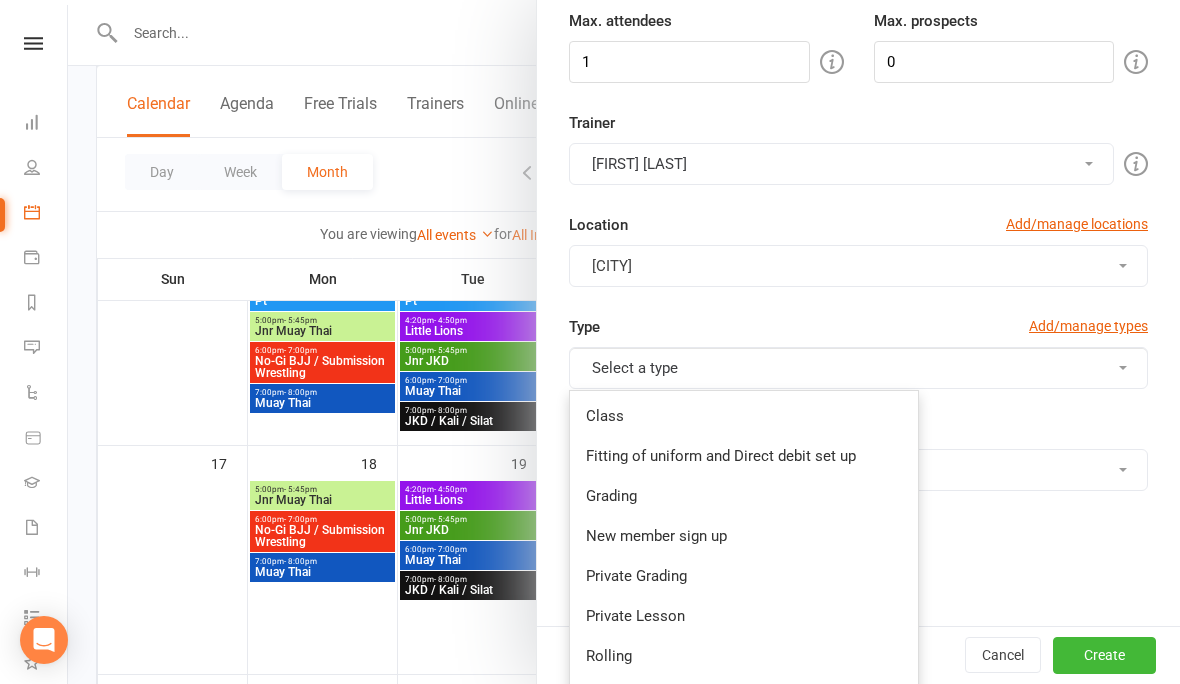 click on "Private Lesson" at bounding box center [744, 616] 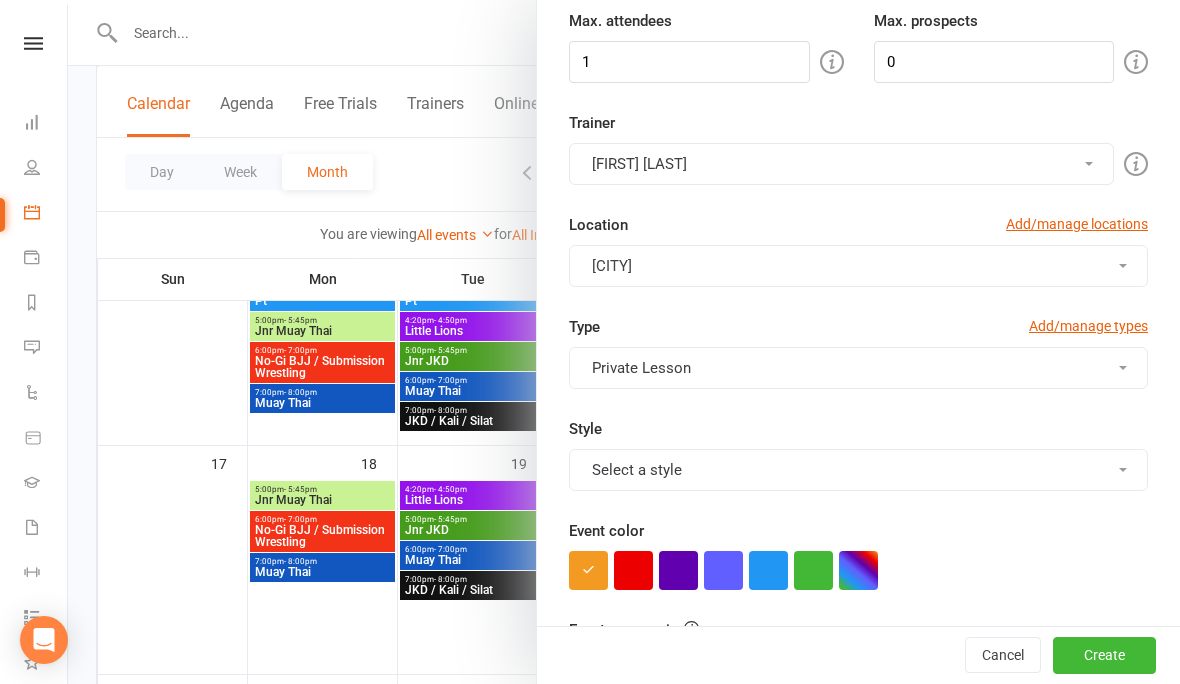 click on "Select a style" at bounding box center (858, 470) 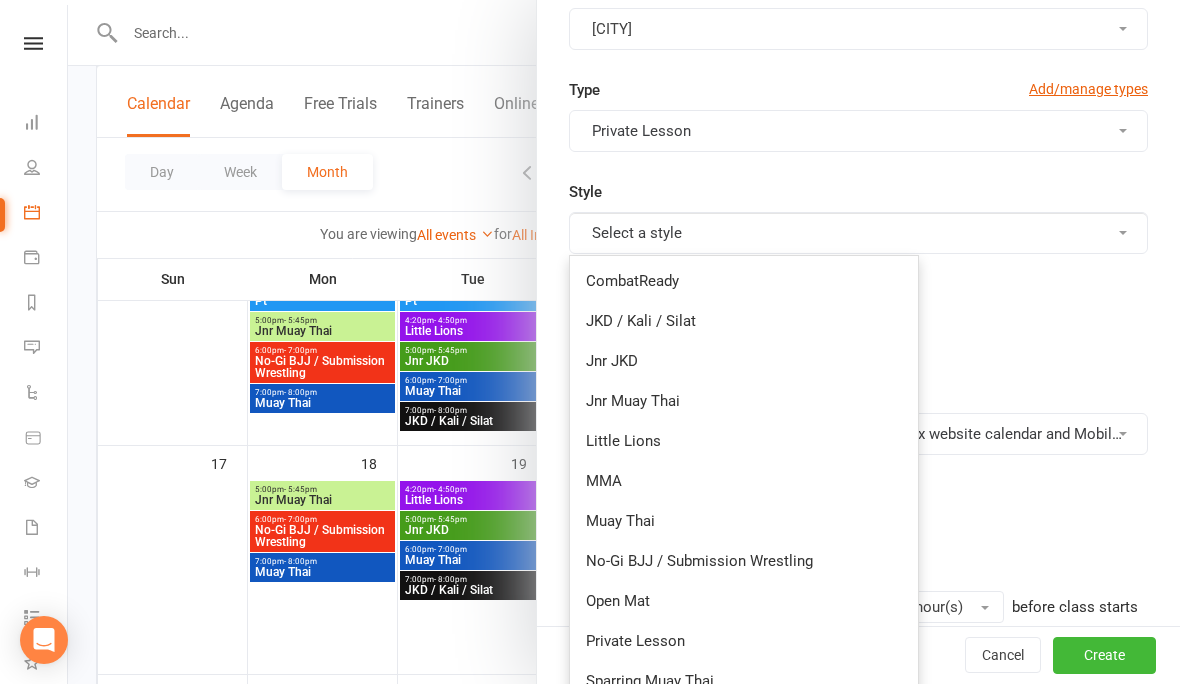 scroll, scrollTop: 548, scrollLeft: 0, axis: vertical 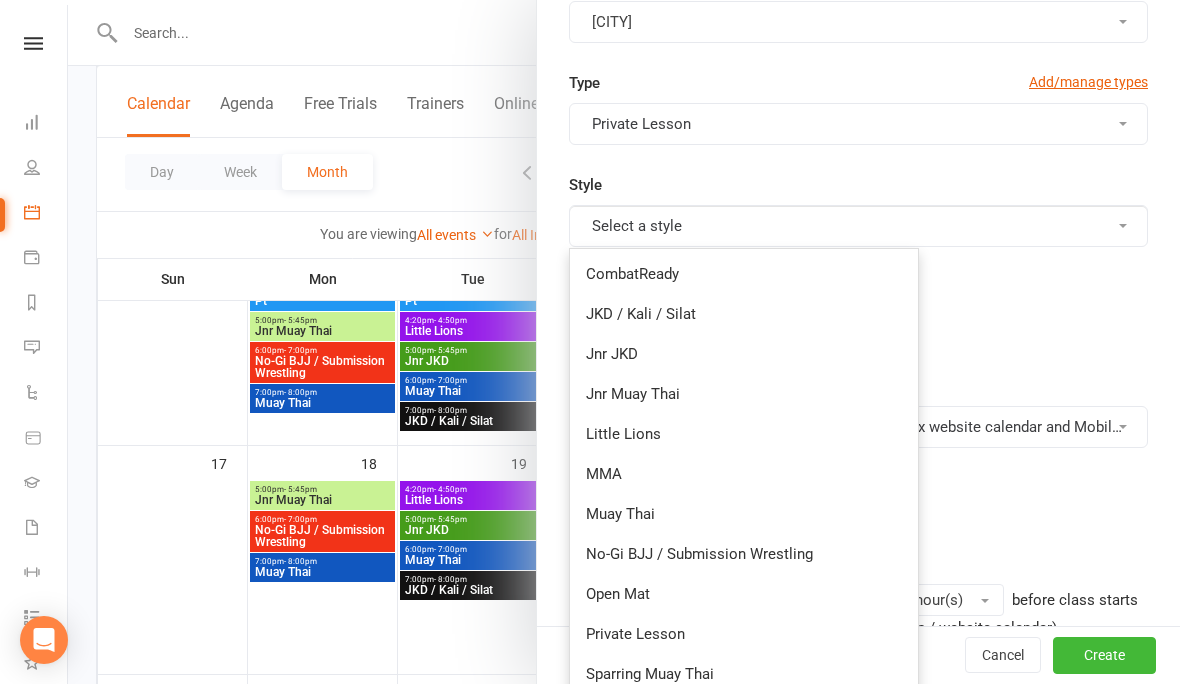 click on "Private Lesson" at bounding box center [744, 634] 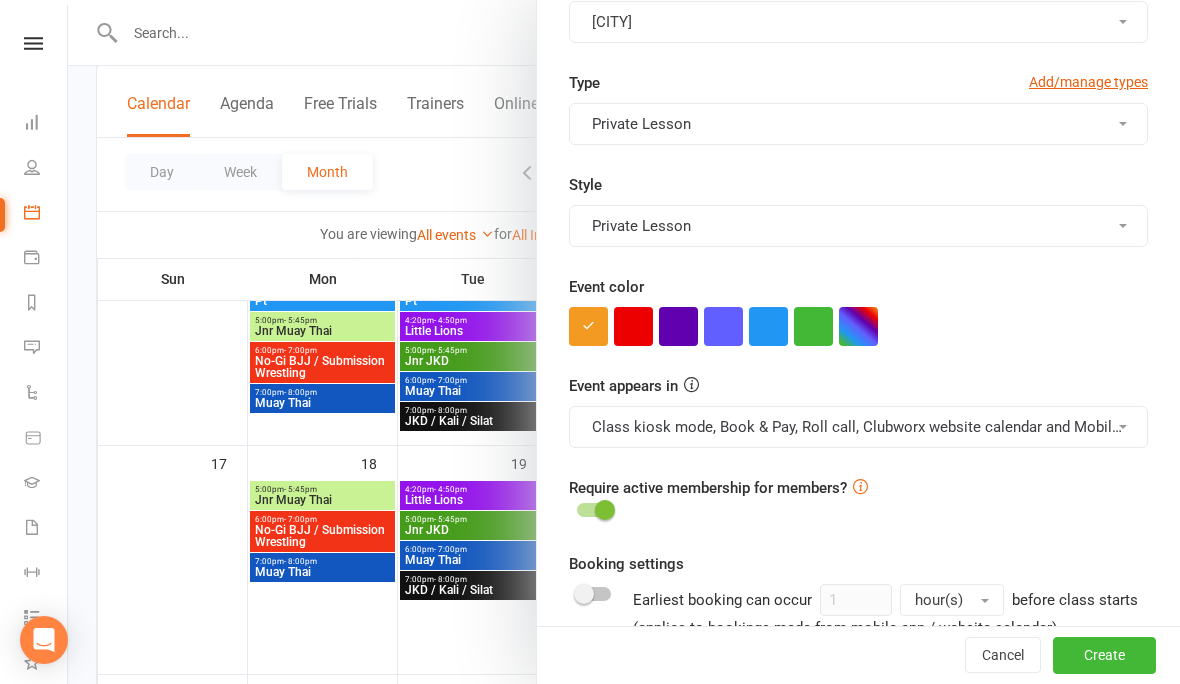 click at bounding box center (768, 326) 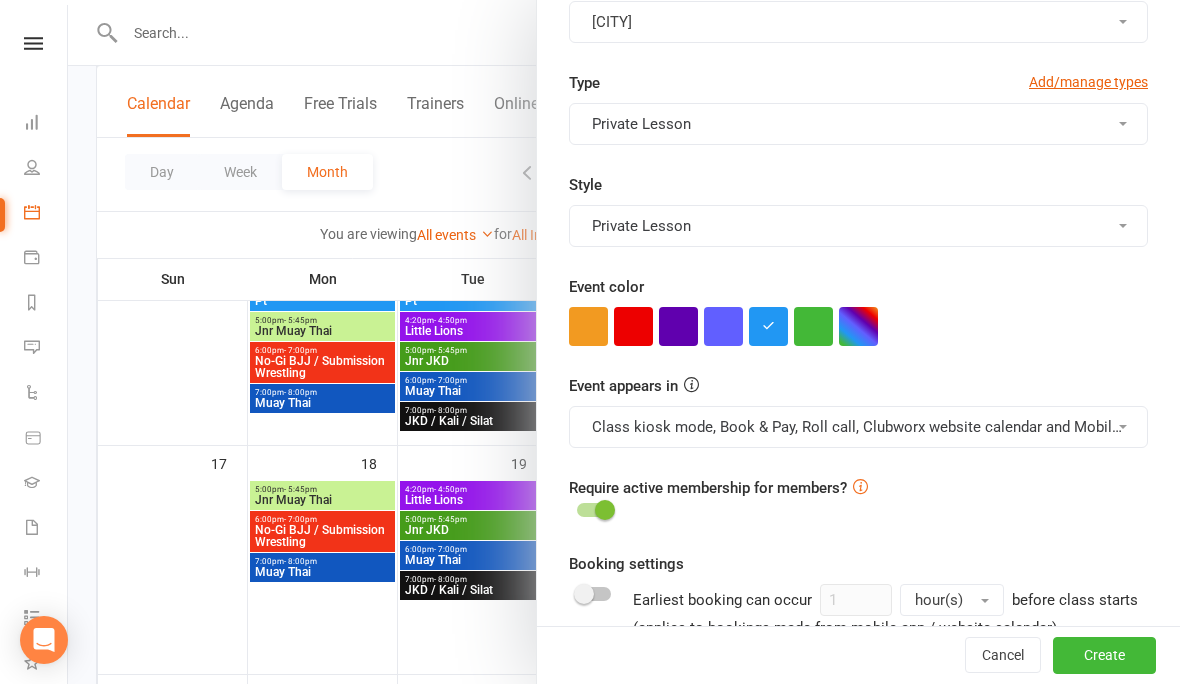 click on "Class kiosk mode, Book & Pay, Roll call, Clubworx website calendar and Mobile app" at bounding box center (858, 427) 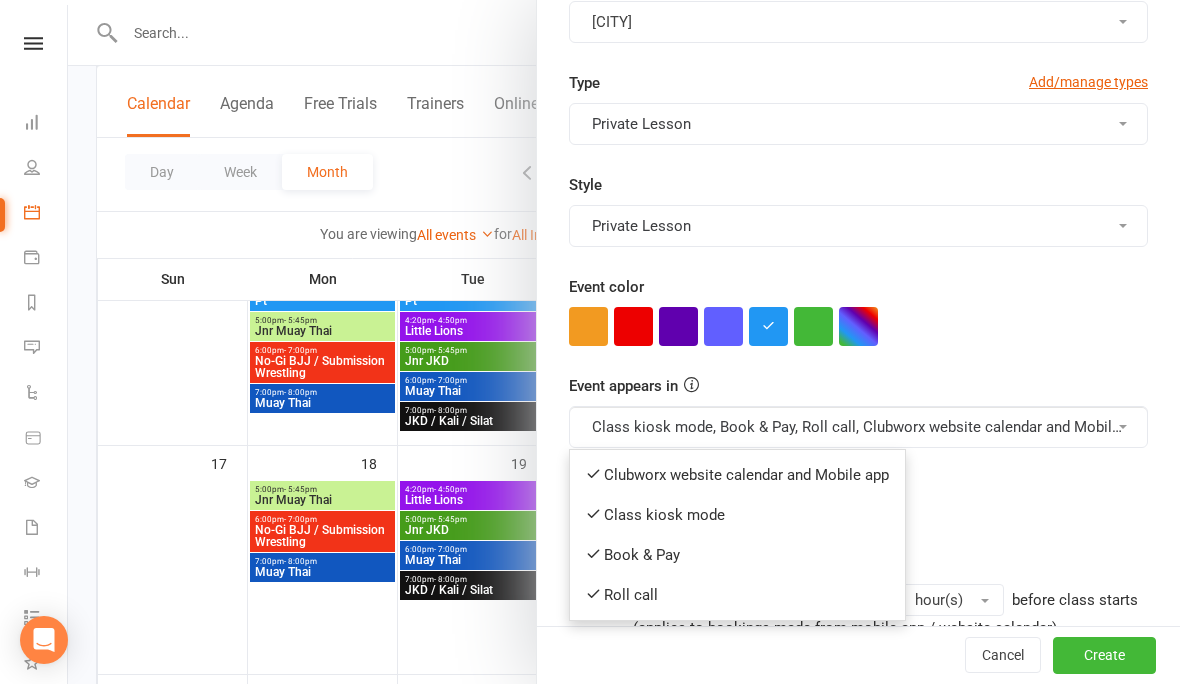 click on "Clubworx website calendar and Mobile app" at bounding box center [737, 475] 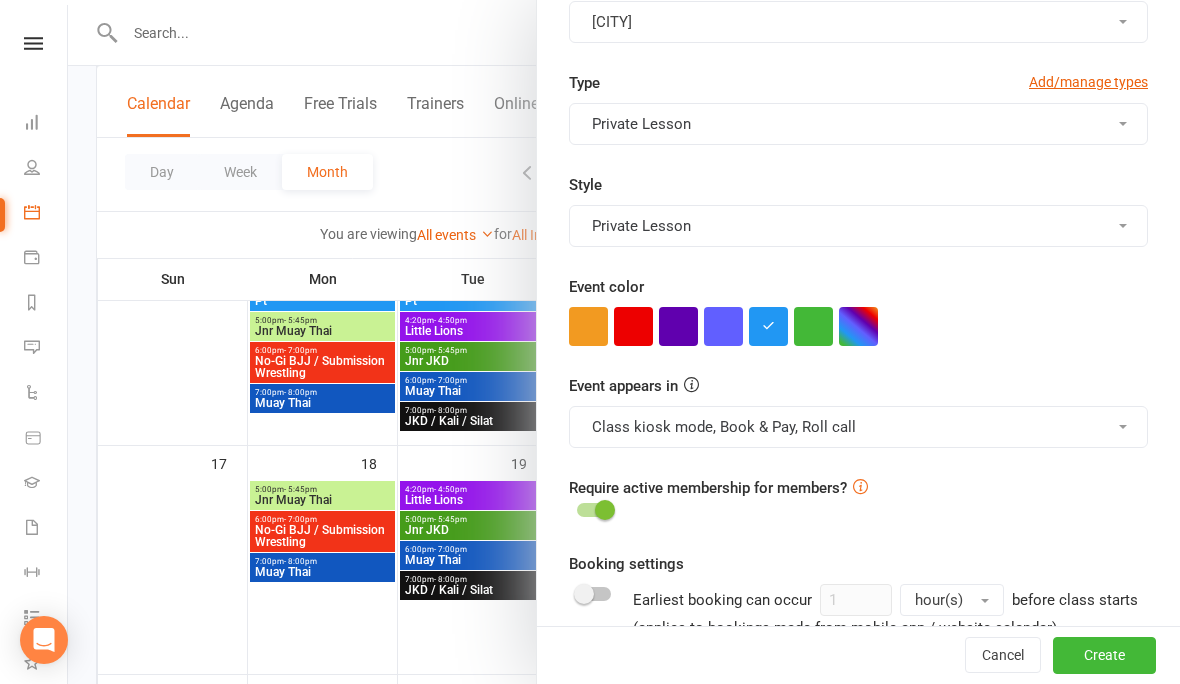 click on "Class kiosk mode, Book & Pay, Roll call" at bounding box center (858, 427) 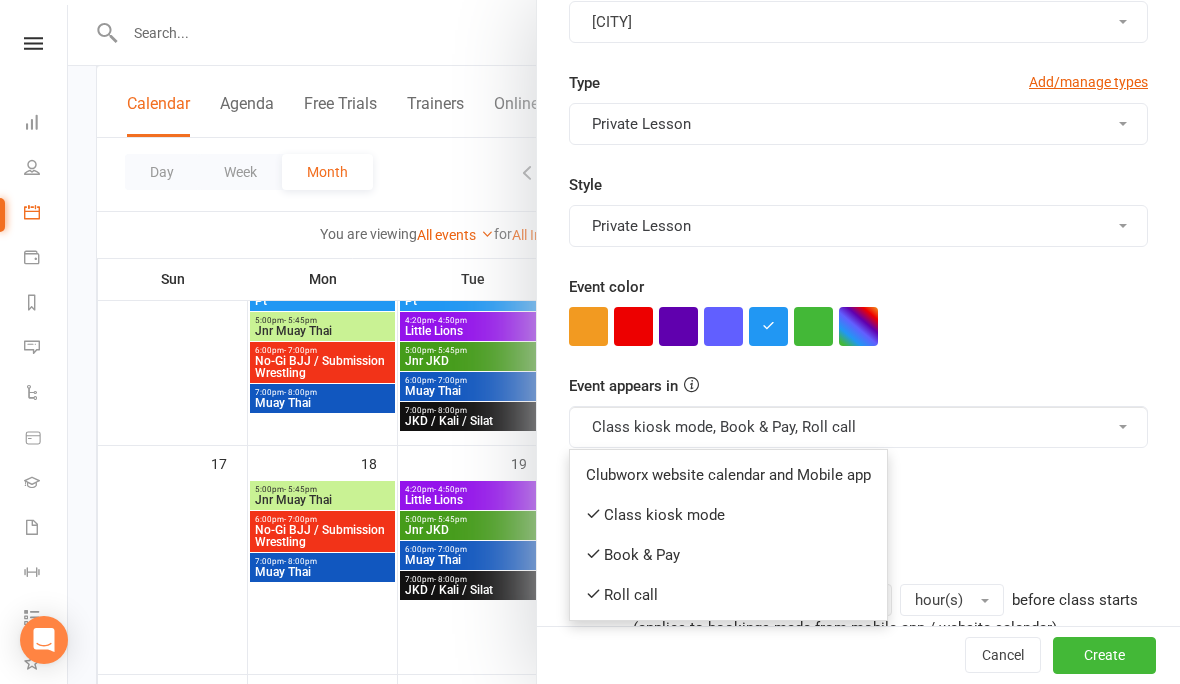 click on "Book & Pay" at bounding box center [728, 555] 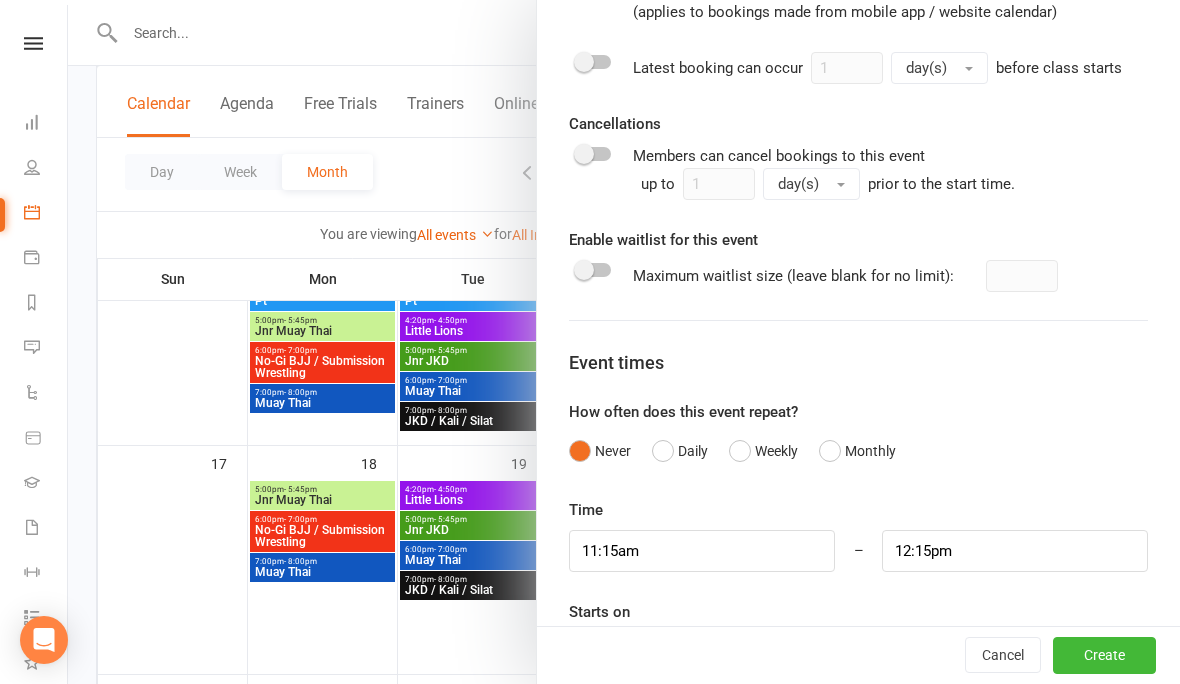 scroll, scrollTop: 1162, scrollLeft: 0, axis: vertical 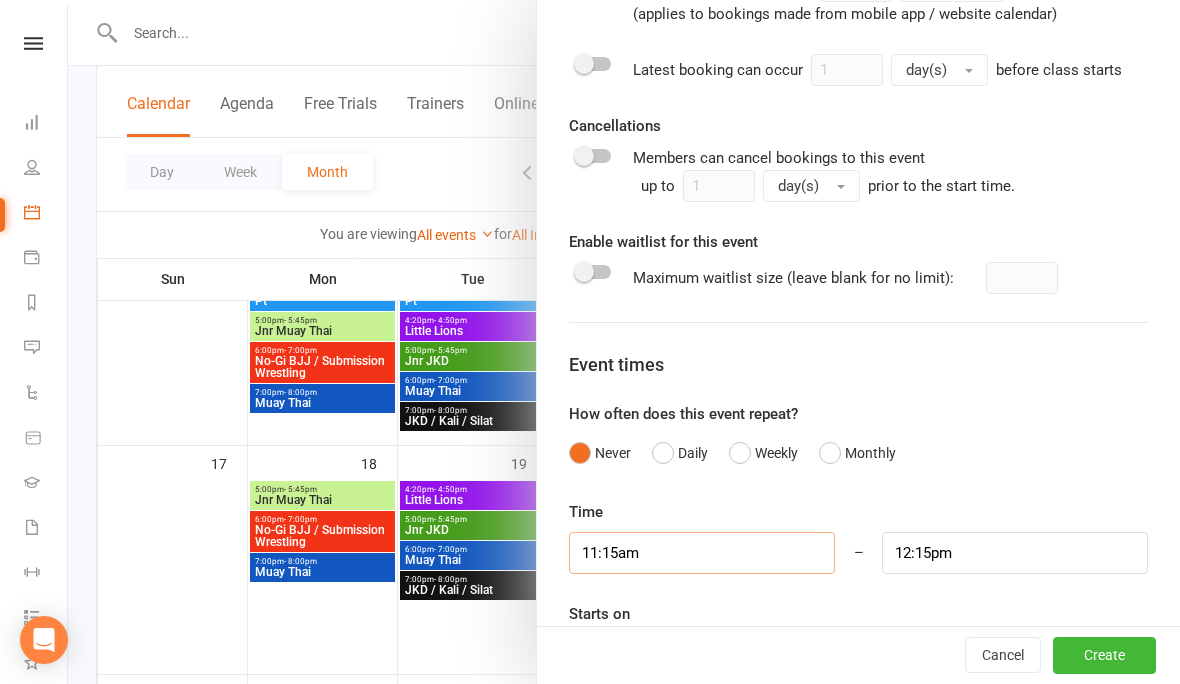 click on "11:15am" at bounding box center [702, 553] 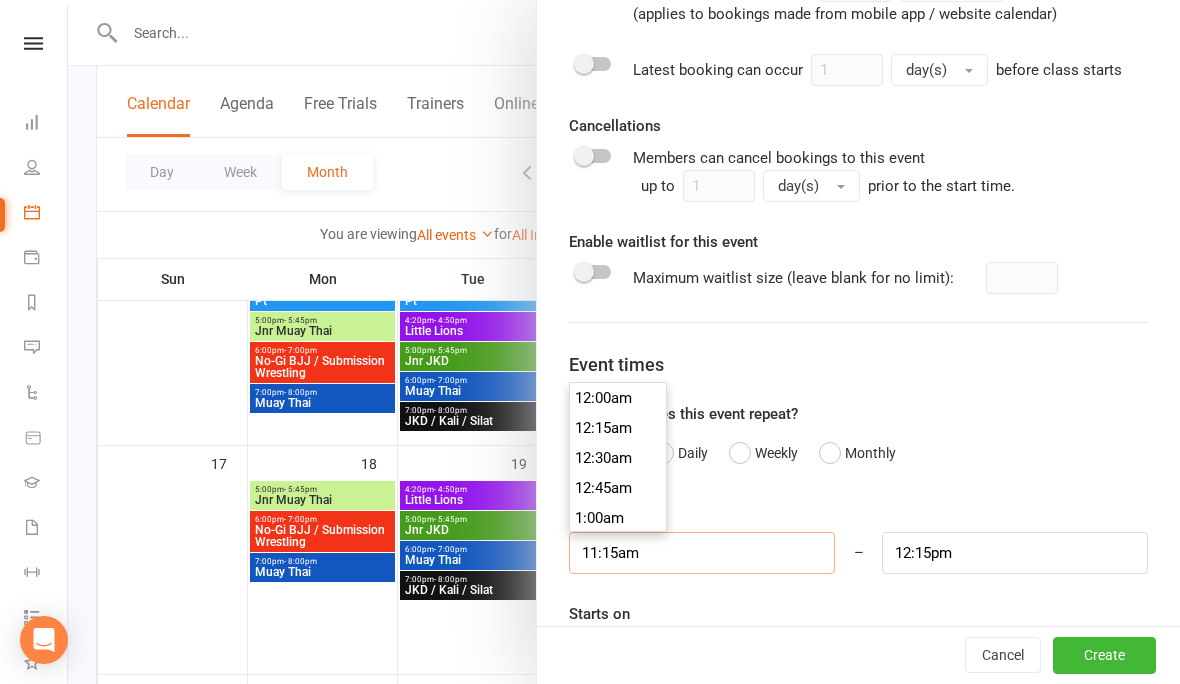 scroll, scrollTop: 727, scrollLeft: 0, axis: vertical 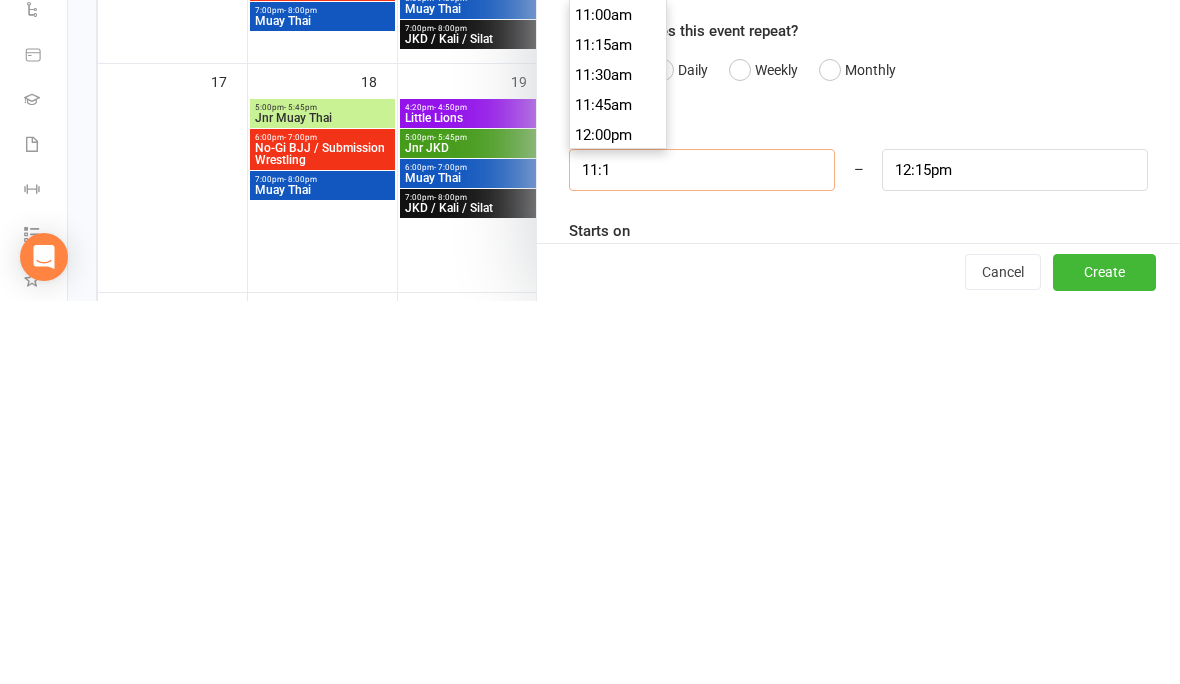 type on "11:" 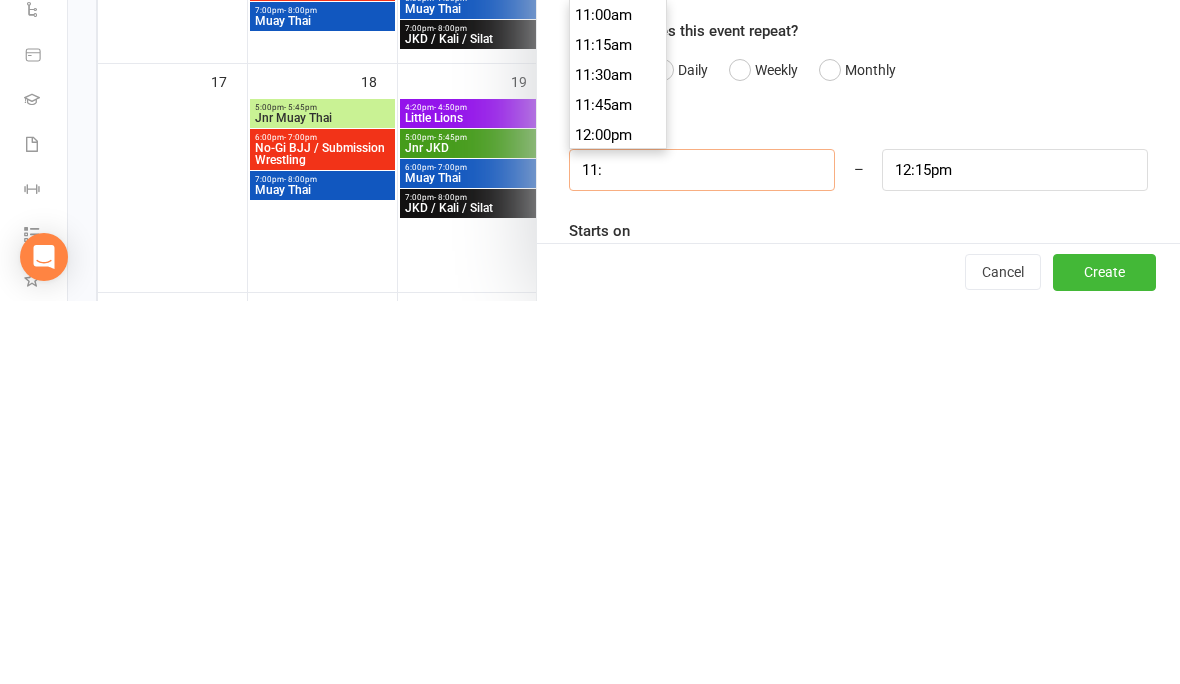 type on "12:00pm" 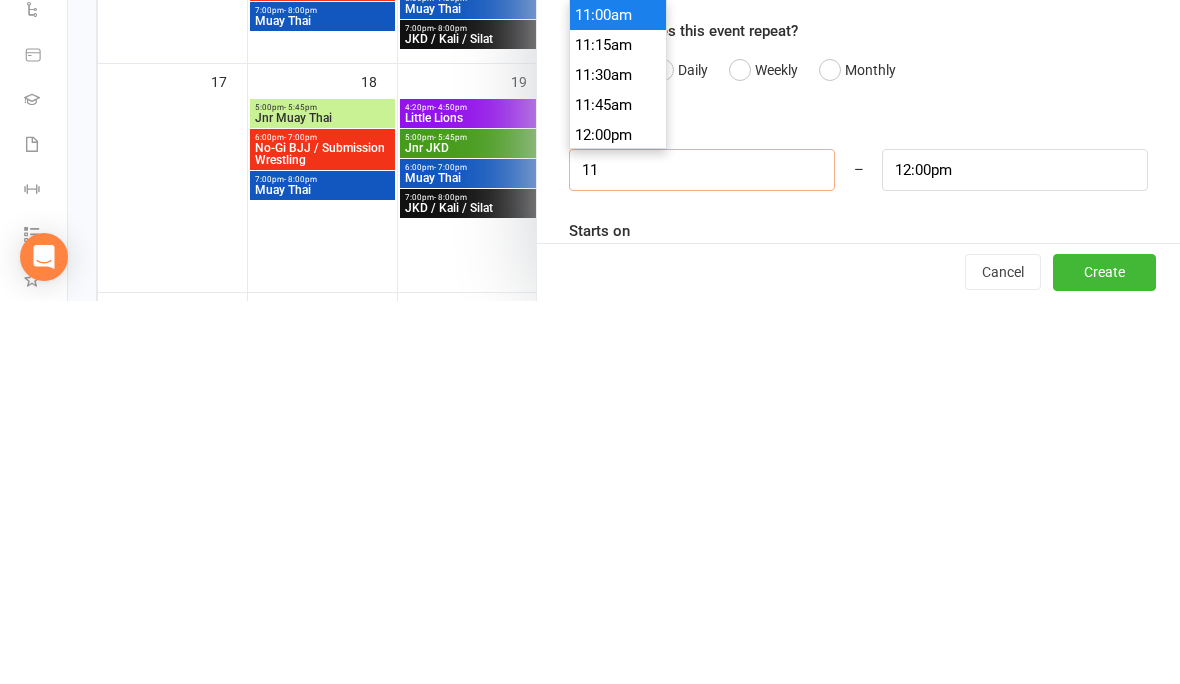 type on "1" 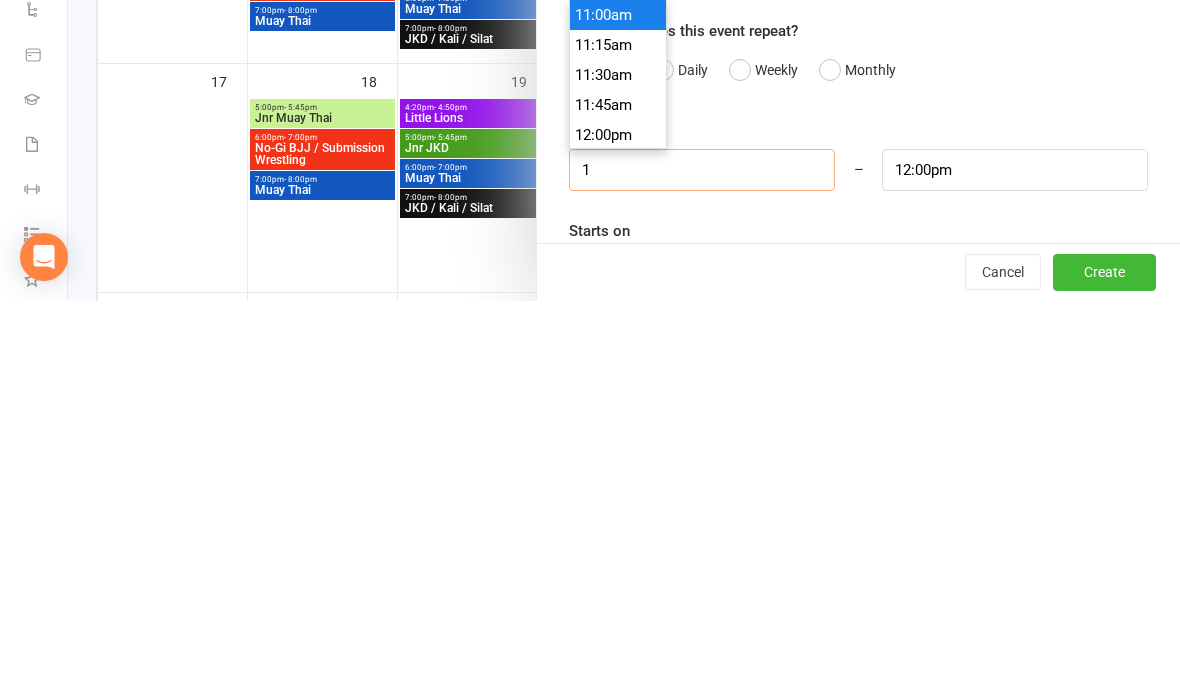 type on "2:00am" 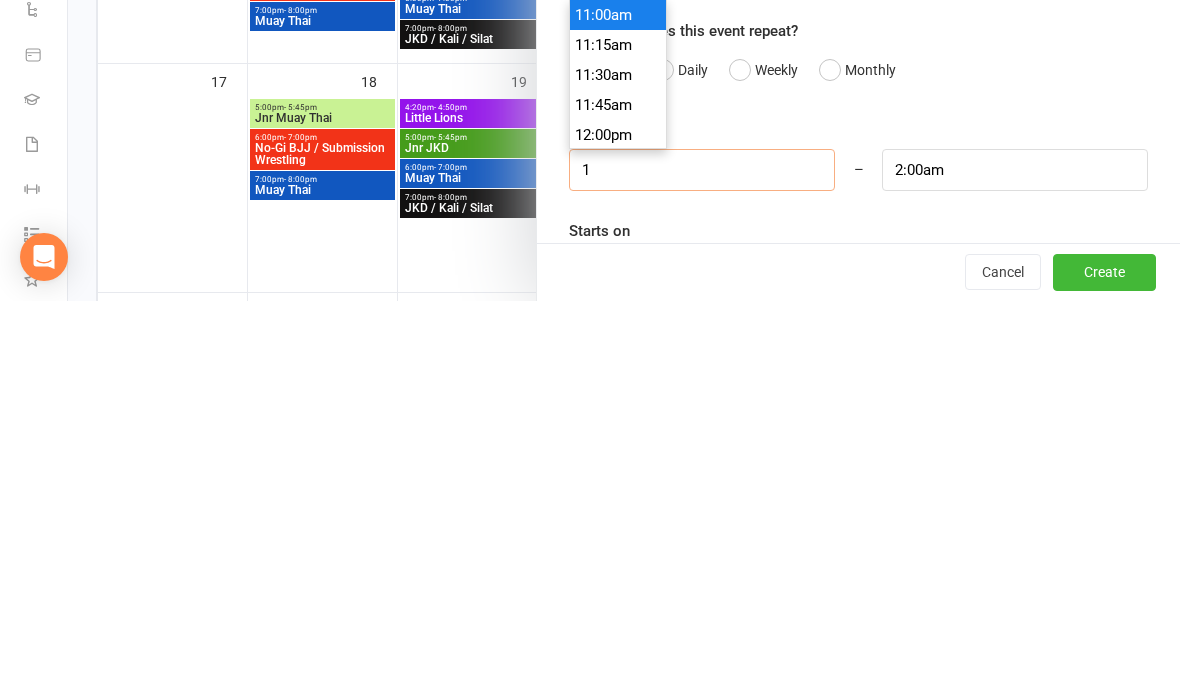 scroll, scrollTop: 90, scrollLeft: 0, axis: vertical 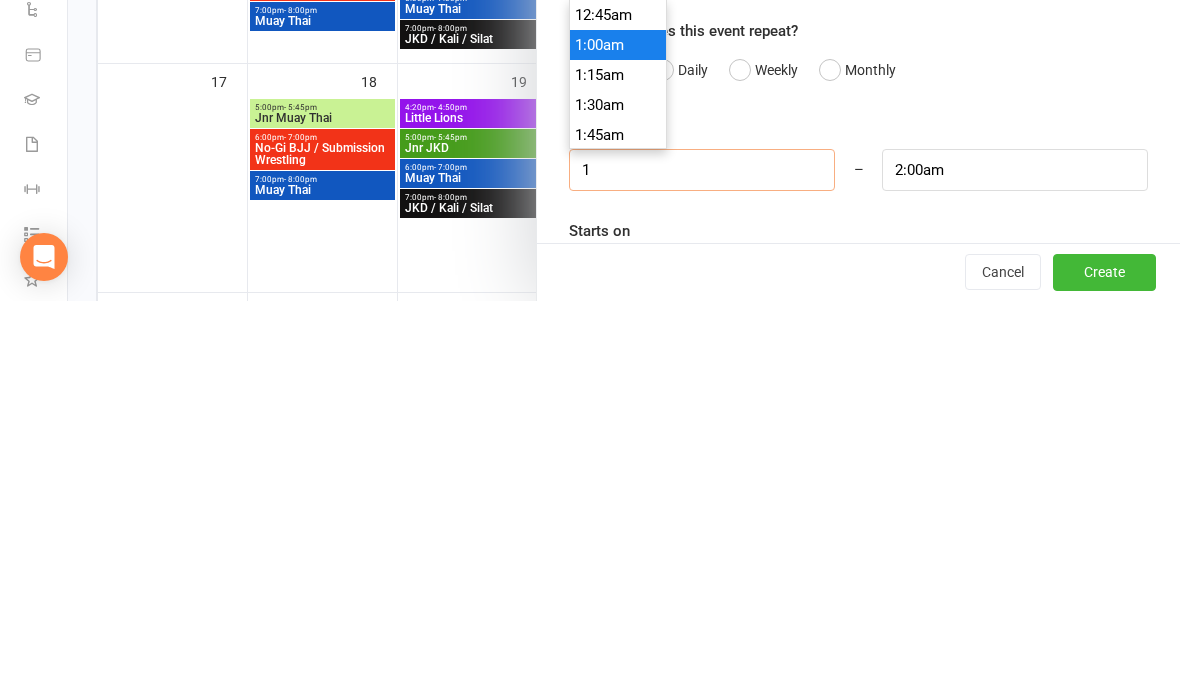 type on "10" 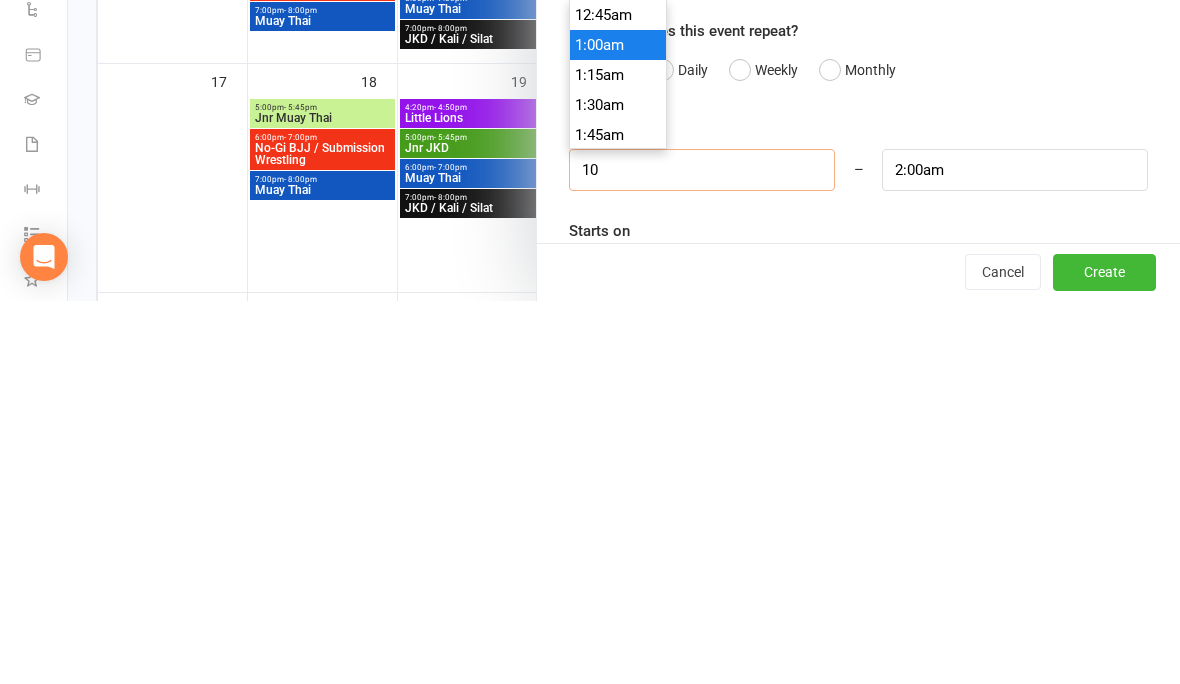 type on "11:00am" 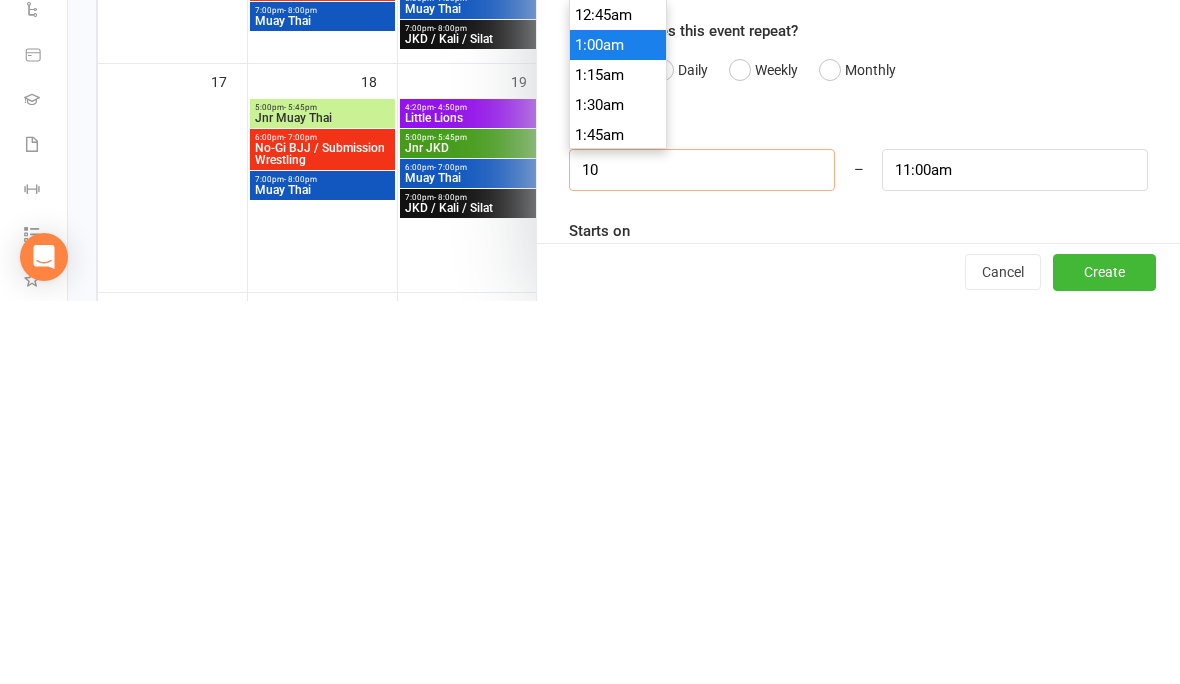 scroll, scrollTop: 1170, scrollLeft: 0, axis: vertical 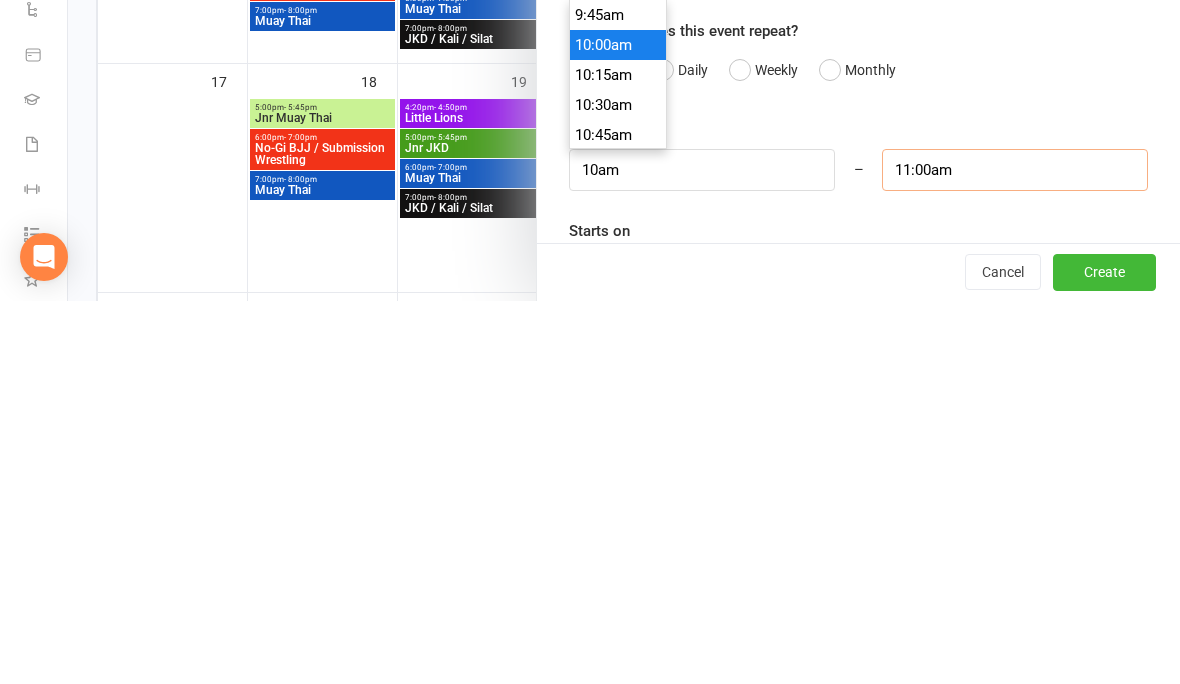 click on "11:00am" at bounding box center (1015, 553) 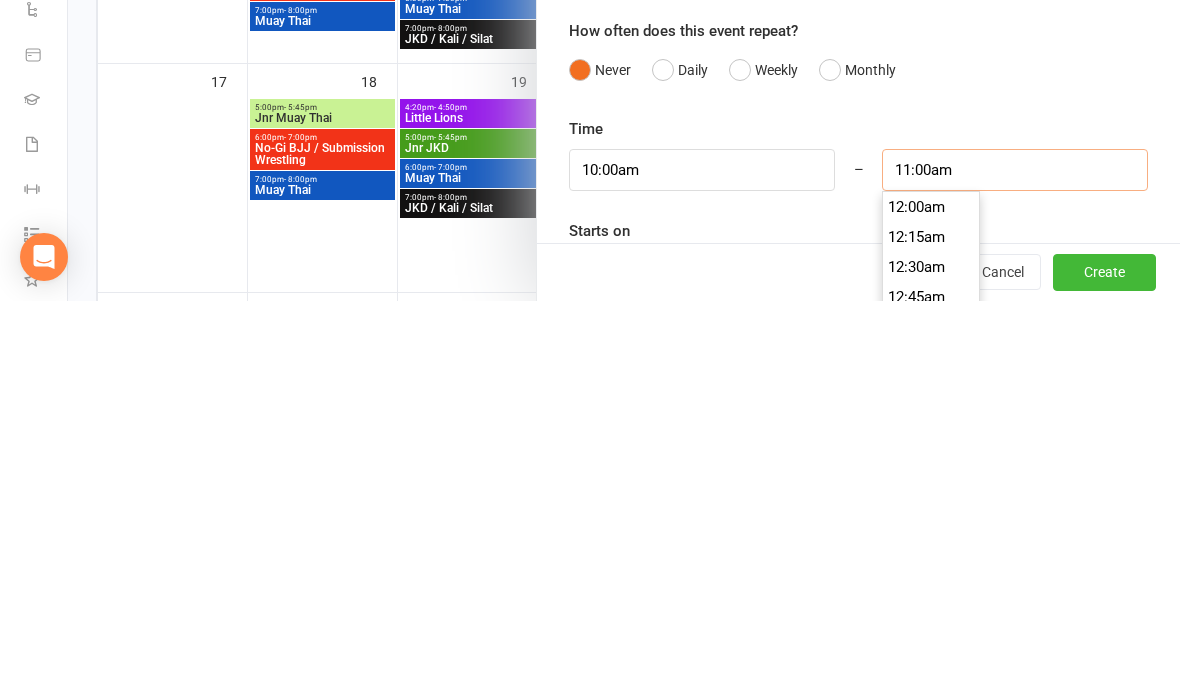 scroll, scrollTop: 1290, scrollLeft: 0, axis: vertical 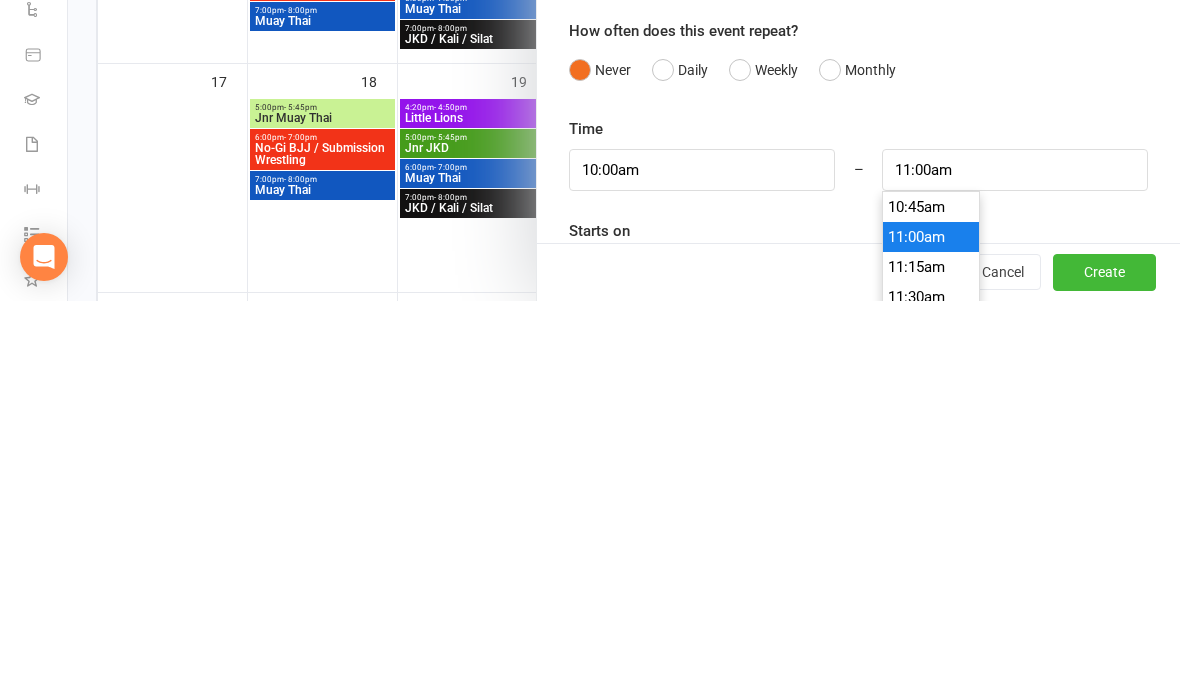 click on "Time 10:00am 12:00am 12:15am 12:30am 12:45am 1:00am 1:15am 1:30am 1:45am 2:00am 2:15am 2:30am 2:45am 3:00am 3:15am 3:30am 3:45am 4:00am 4:15am 4:30am 4:45am 5:00am 5:15am 5:30am 5:45am 6:00am 6:15am 6:30am 6:45am 7:00am 7:15am 7:30am 7:45am 8:00am 8:15am 8:30am 8:45am 9:00am 9:15am 9:30am 9:45am 10:00am 10:15am 10:30am 10:45am 11:00am 11:15am 11:30am 11:45am 12:00pm 12:15pm 12:30pm 12:45pm 1:00pm 1:15pm 1:30pm 1:45pm 2:00pm 2:15pm 2:30pm 2:45pm 3:00pm 3:15pm 3:30pm 3:45pm 4:00pm 4:15pm 4:30pm 4:45pm 5:00pm 5:15pm 5:30pm 5:45pm 6:00pm 6:15pm 6:30pm 6:45pm 7:00pm 7:15pm 7:30pm 7:45pm 8:00pm 8:15pm 8:30pm 8:45pm 9:00pm 9:15pm 9:30pm 9:45pm 10:00pm 10:15pm 10:30pm 10:45pm 11:00pm 11:15pm 11:30pm 11:45pm – 11:00am 12:00am 12:15am 12:30am 12:45am 1:00am 1:15am 1:30am 1:45am 2:00am 2:15am 2:30am 2:45am 3:00am 3:15am 3:30am 3:45am 4:00am 4:15am 4:30am 4:45am 5:00am 5:15am 5:30am 5:45am 6:00am 6:15am 6:30am 6:45am 7:00am 7:15am 7:30am 7:45am 8:00am 8:15am 8:30am 8:45am 9:00am 9:15am 9:30am 9:45am 10:00am 10:15am" at bounding box center [858, 587] 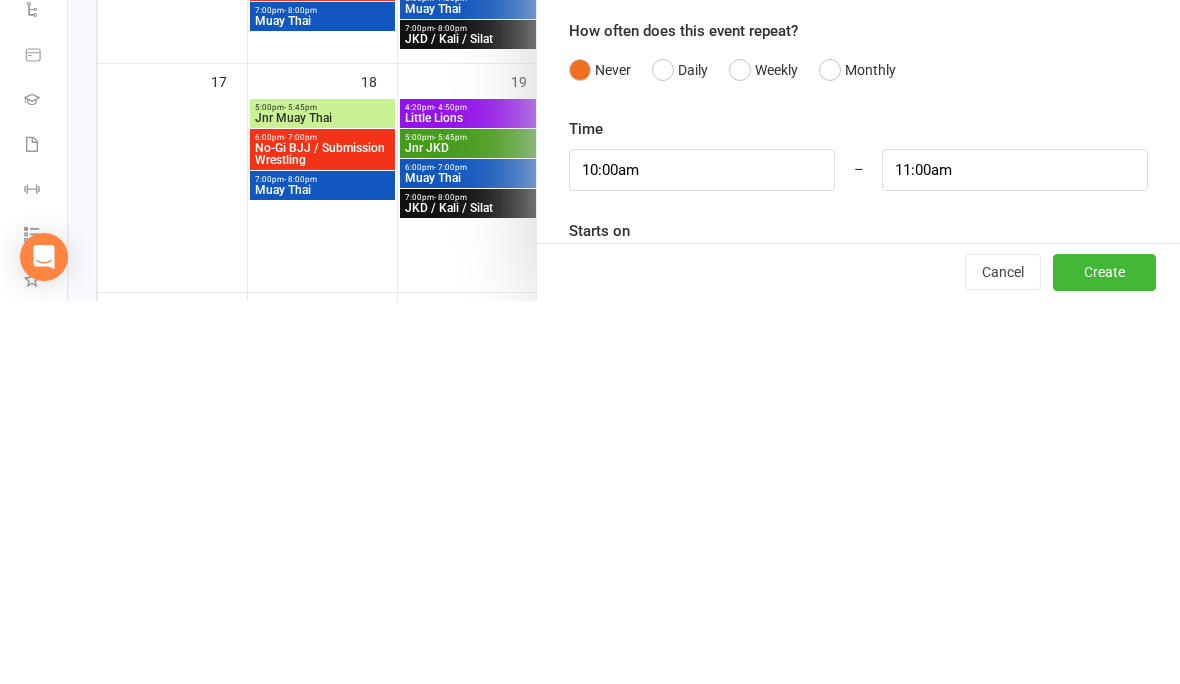 scroll, scrollTop: 1111, scrollLeft: 0, axis: vertical 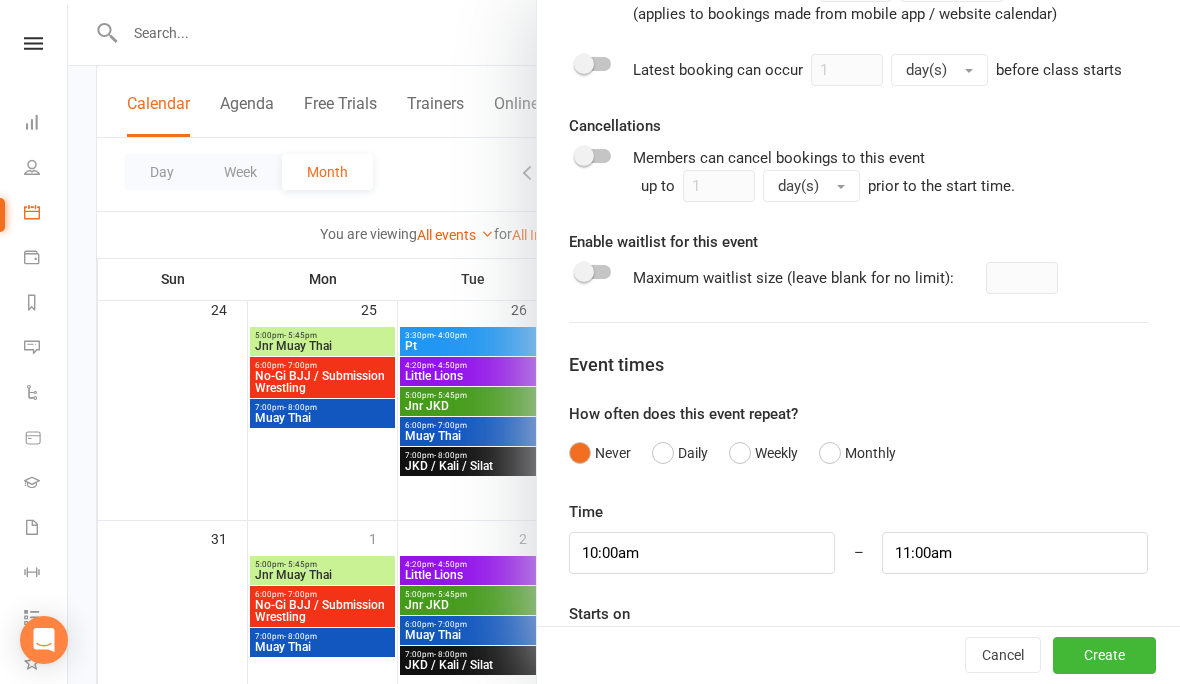 click at bounding box center (858, 654) 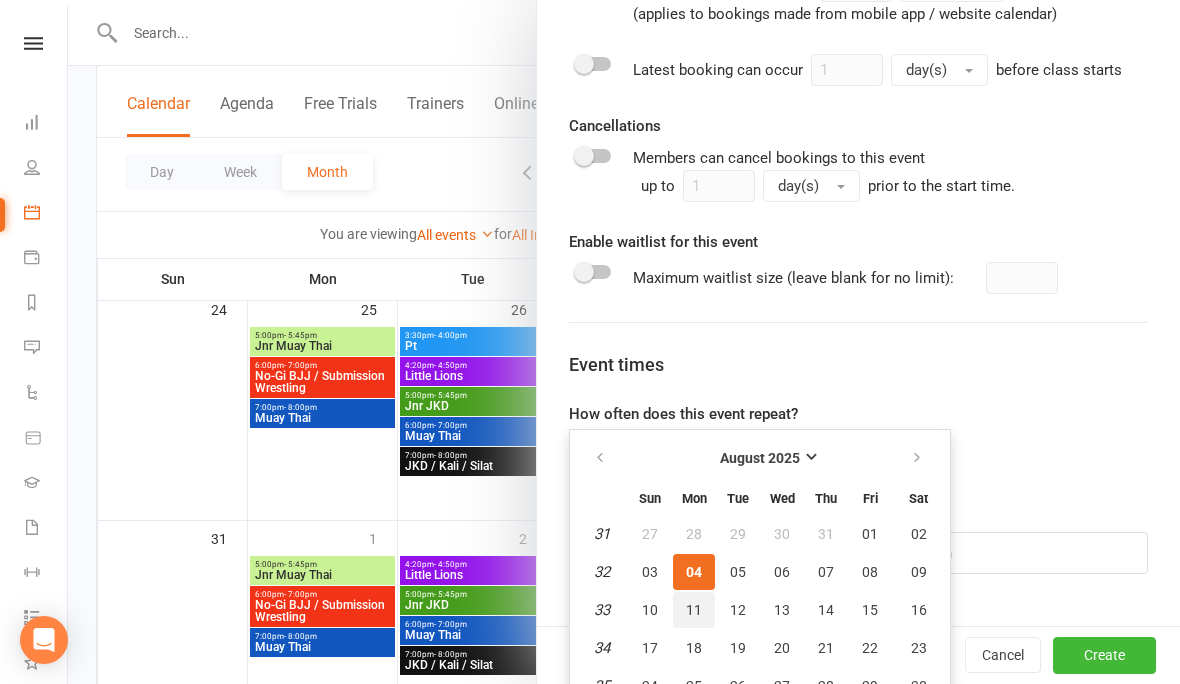 click on "11" at bounding box center [694, 610] 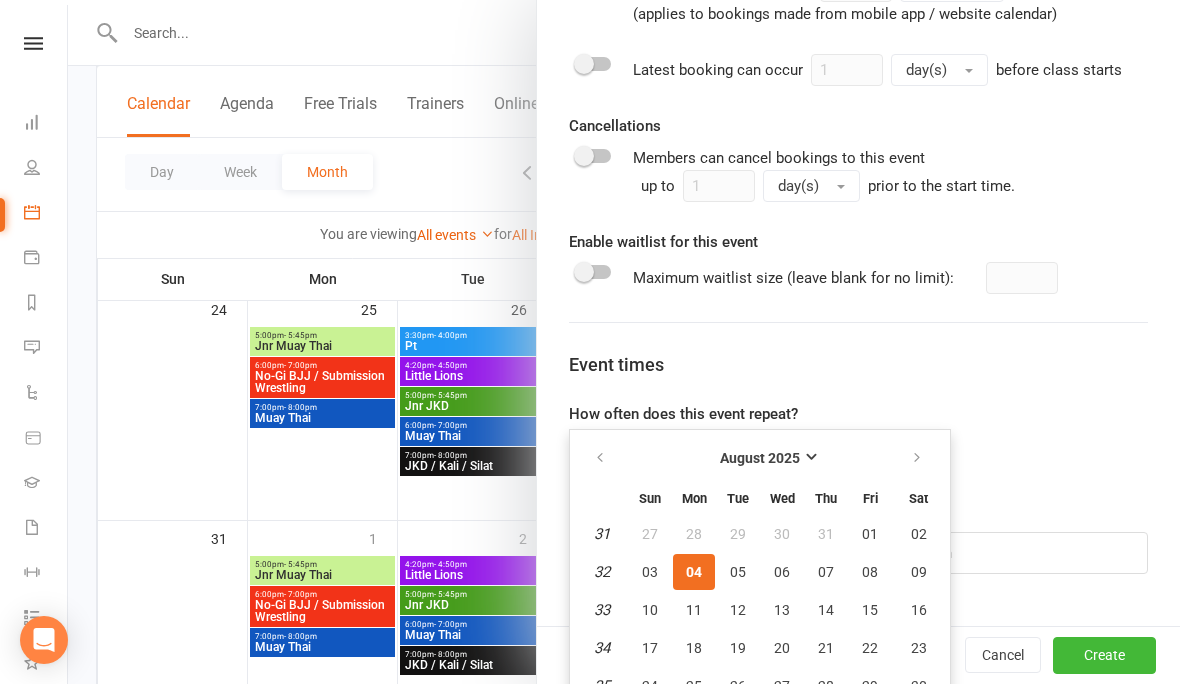 type on "11 Aug 2025" 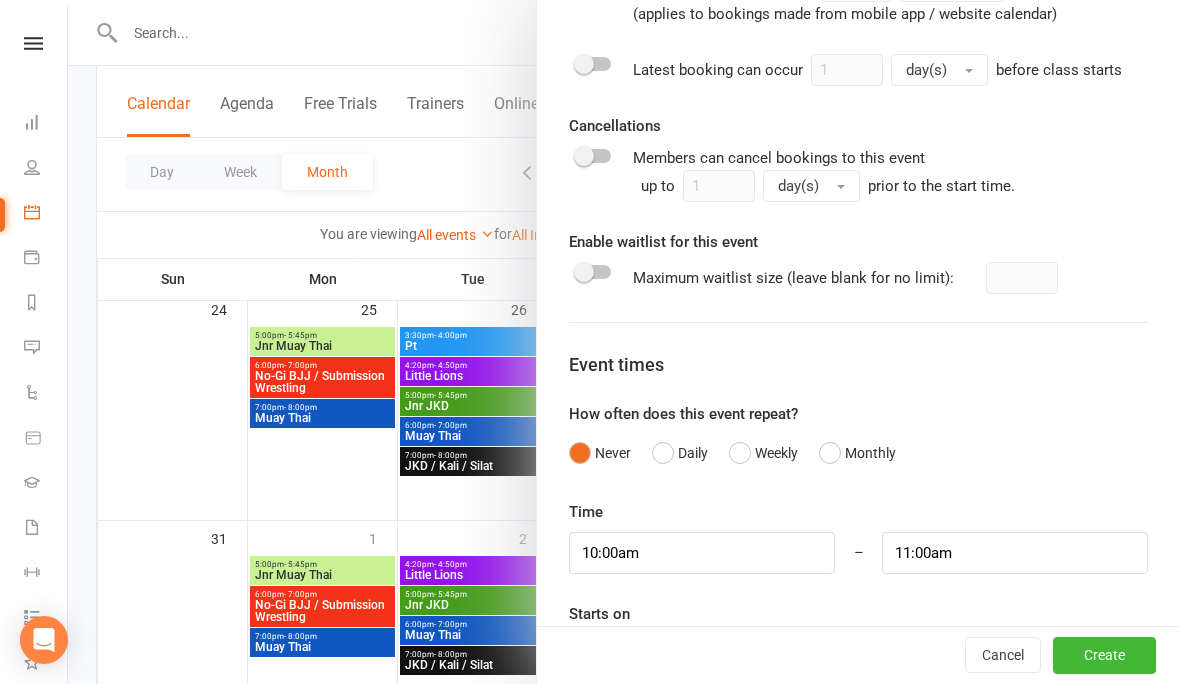 click on "Create" at bounding box center (1104, 656) 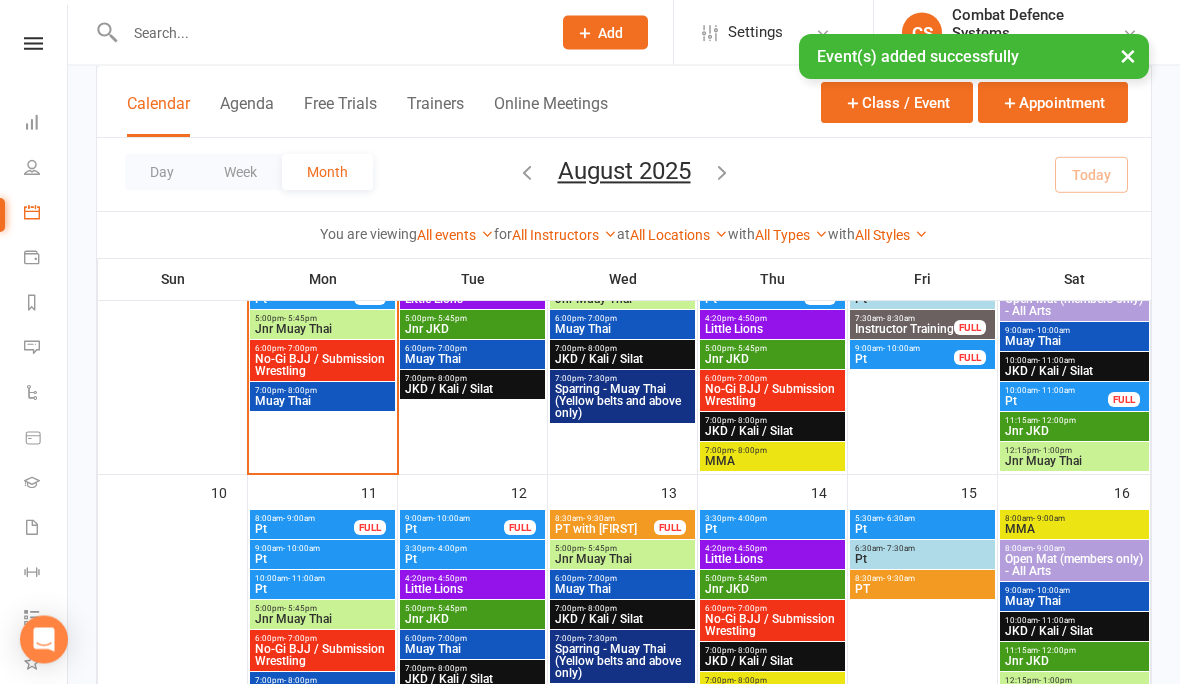 click on "Pt" at bounding box center (322, 590) 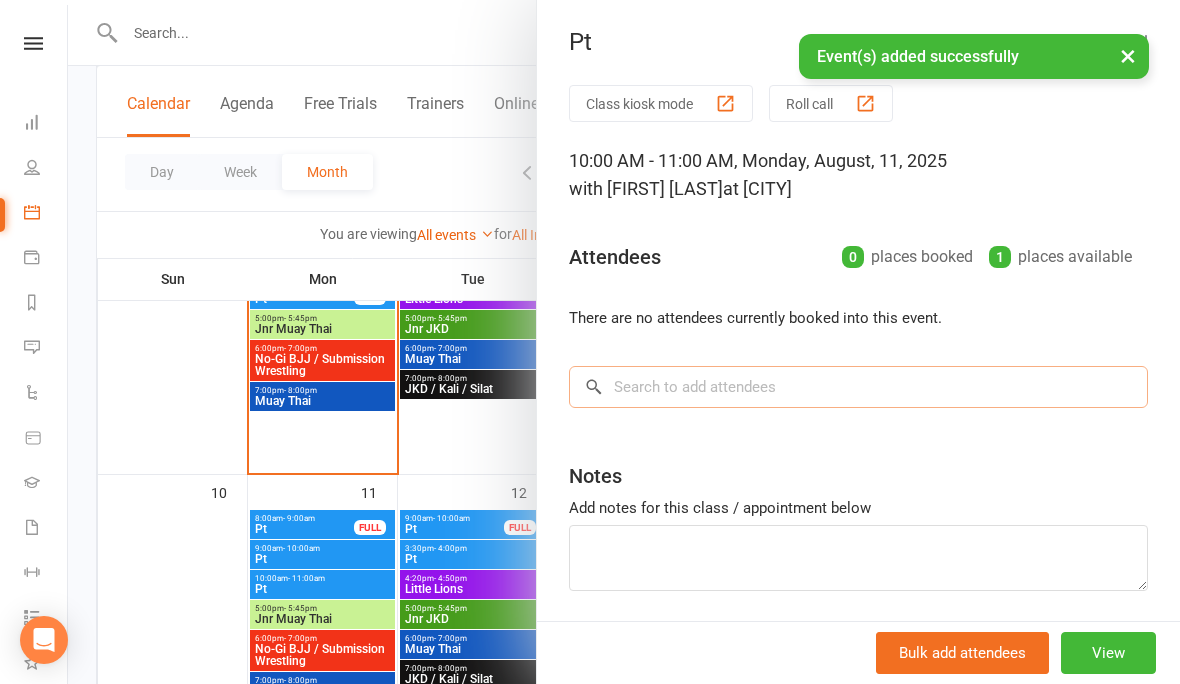 click at bounding box center [858, 387] 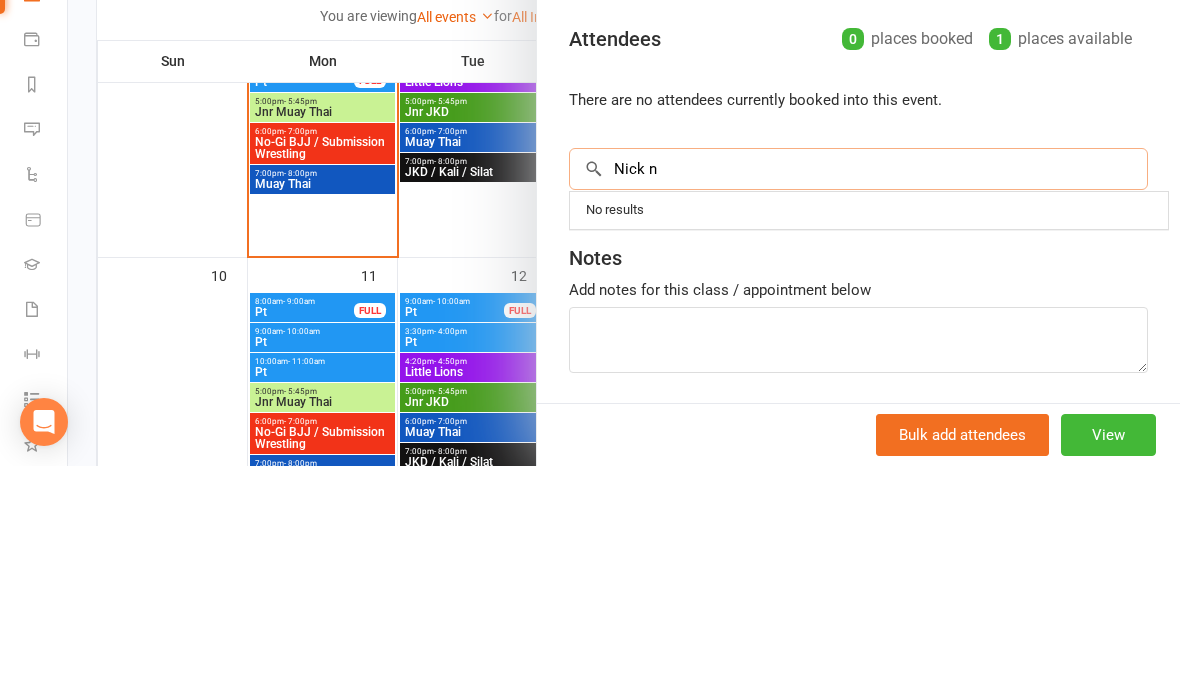 type on "Nick ni" 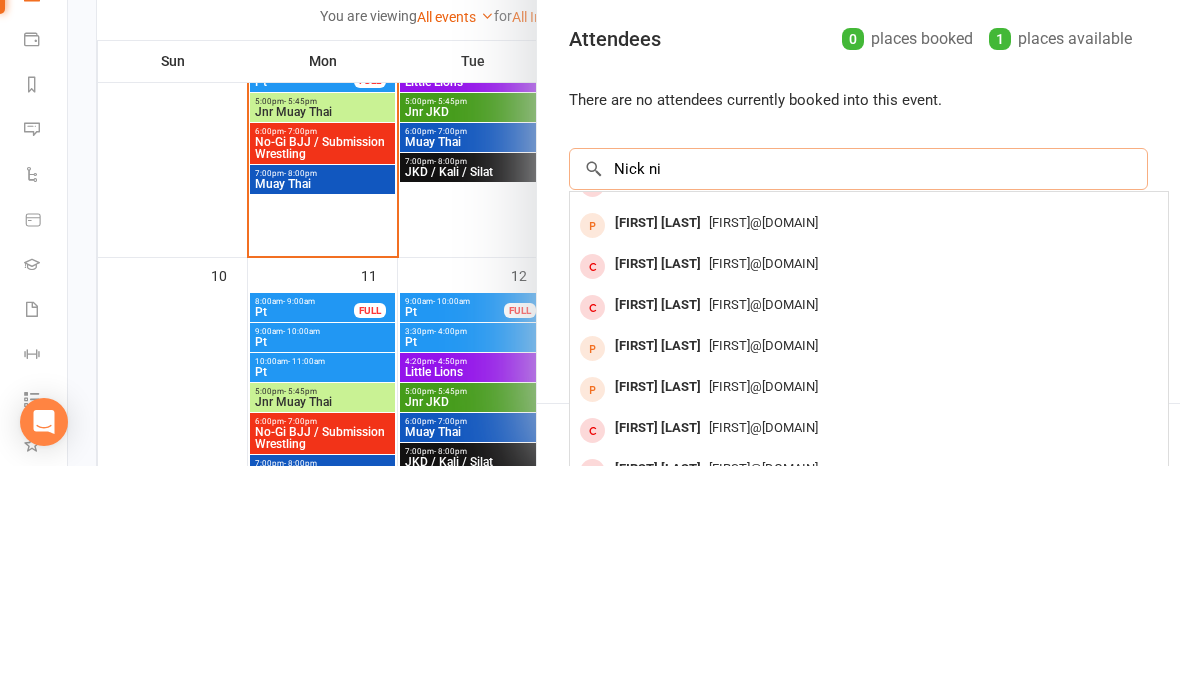 scroll, scrollTop: 69, scrollLeft: 0, axis: vertical 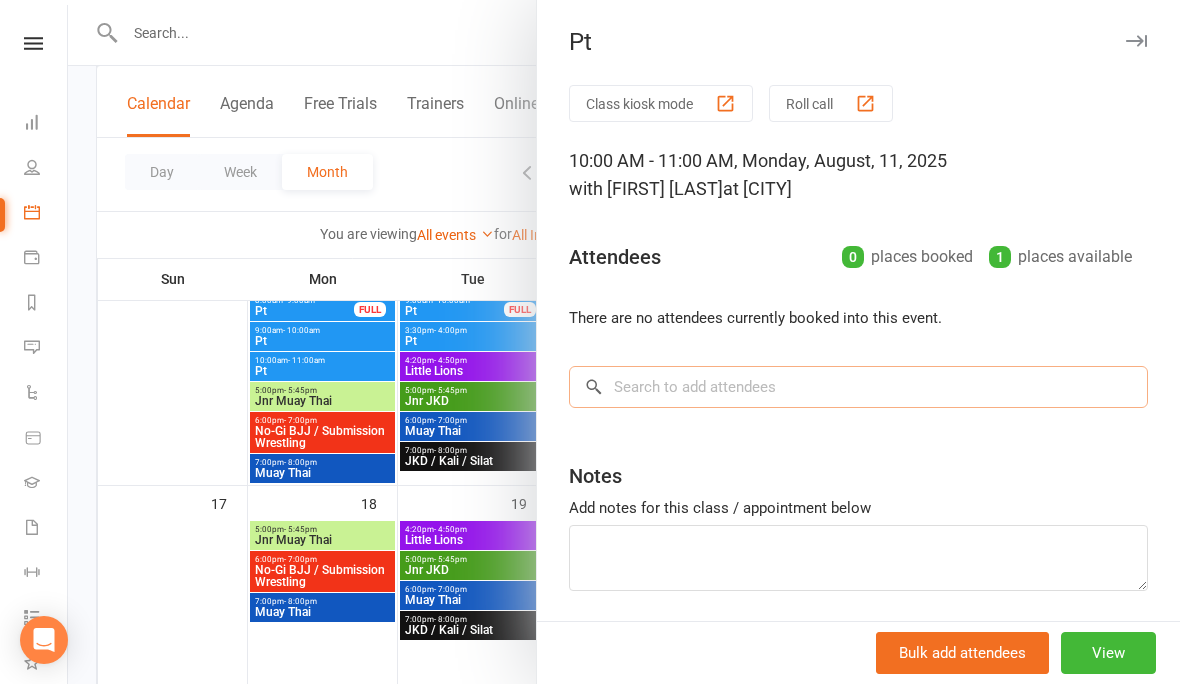 click at bounding box center [858, 387] 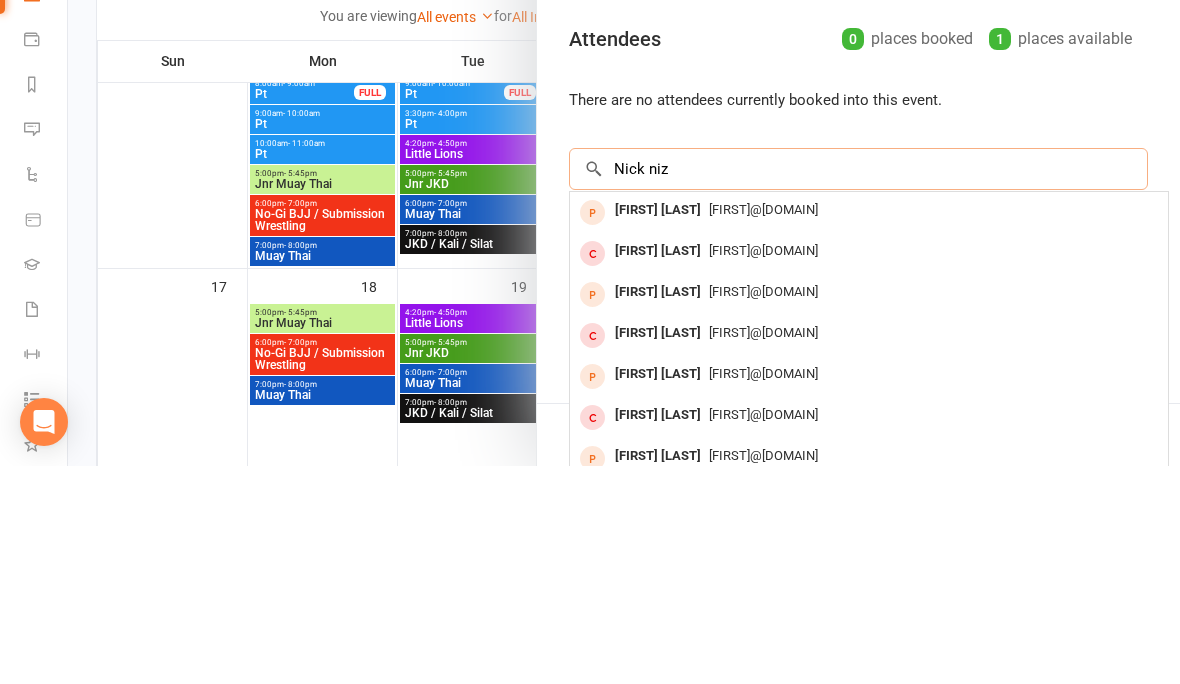 scroll, scrollTop: 0, scrollLeft: 0, axis: both 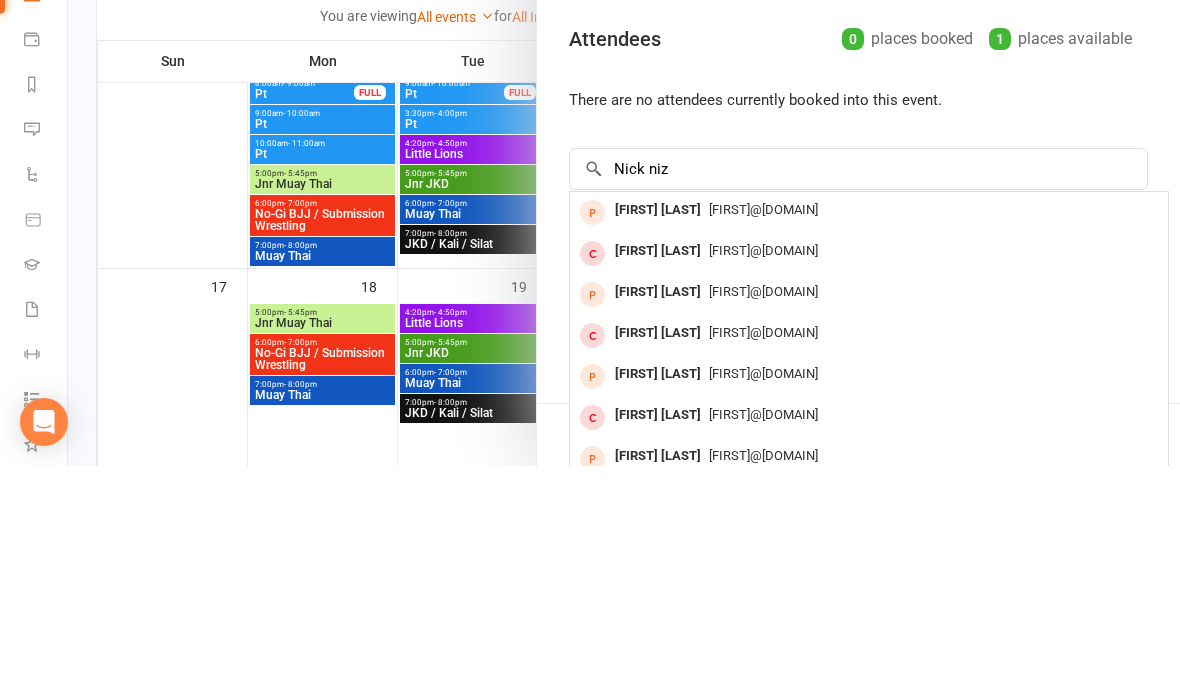 click on "[FIRST] [LAST]" at bounding box center [658, 428] 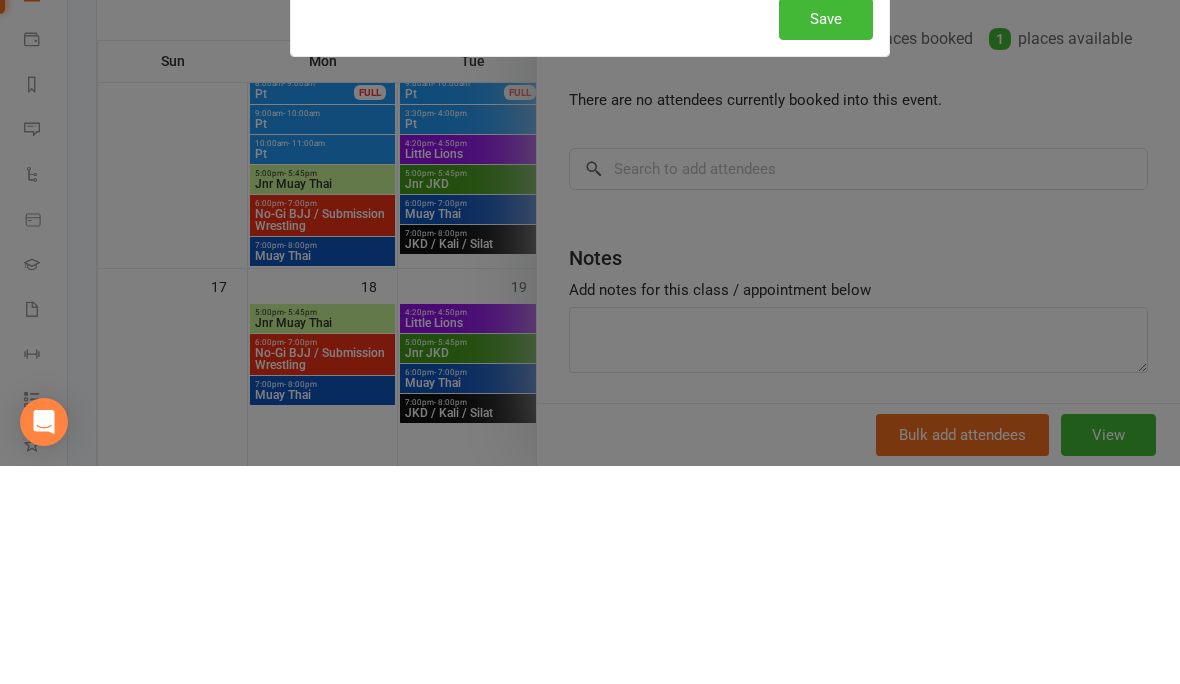 scroll, scrollTop: 906, scrollLeft: 0, axis: vertical 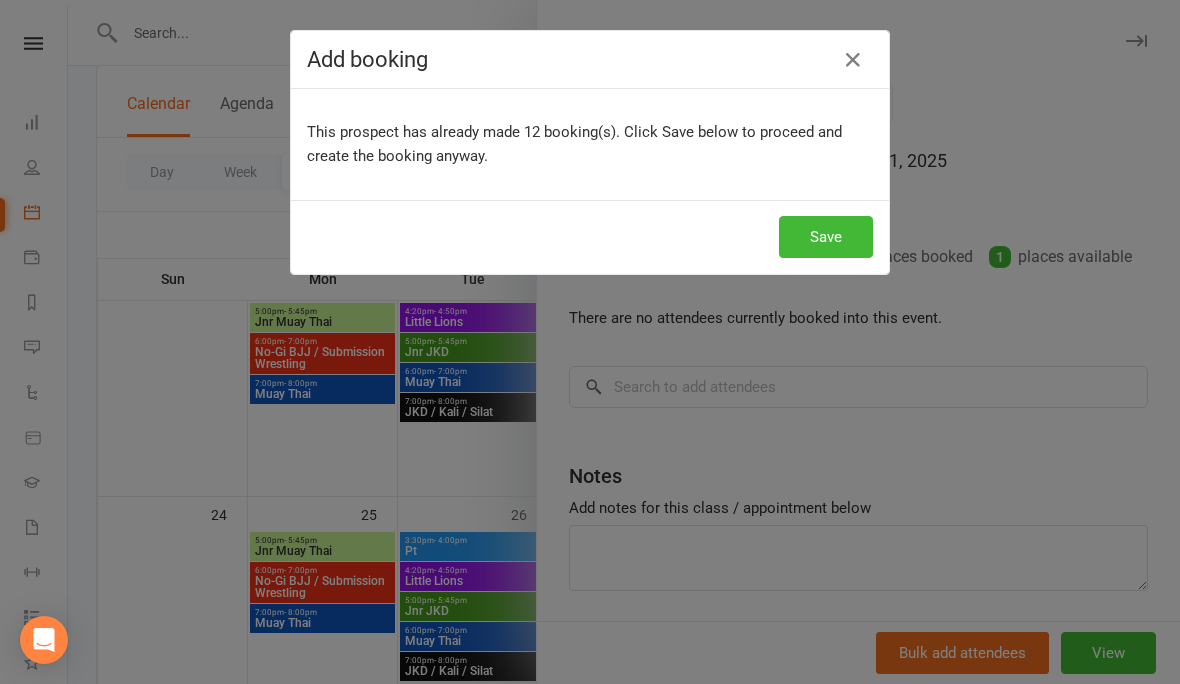click on "Save" at bounding box center (826, 237) 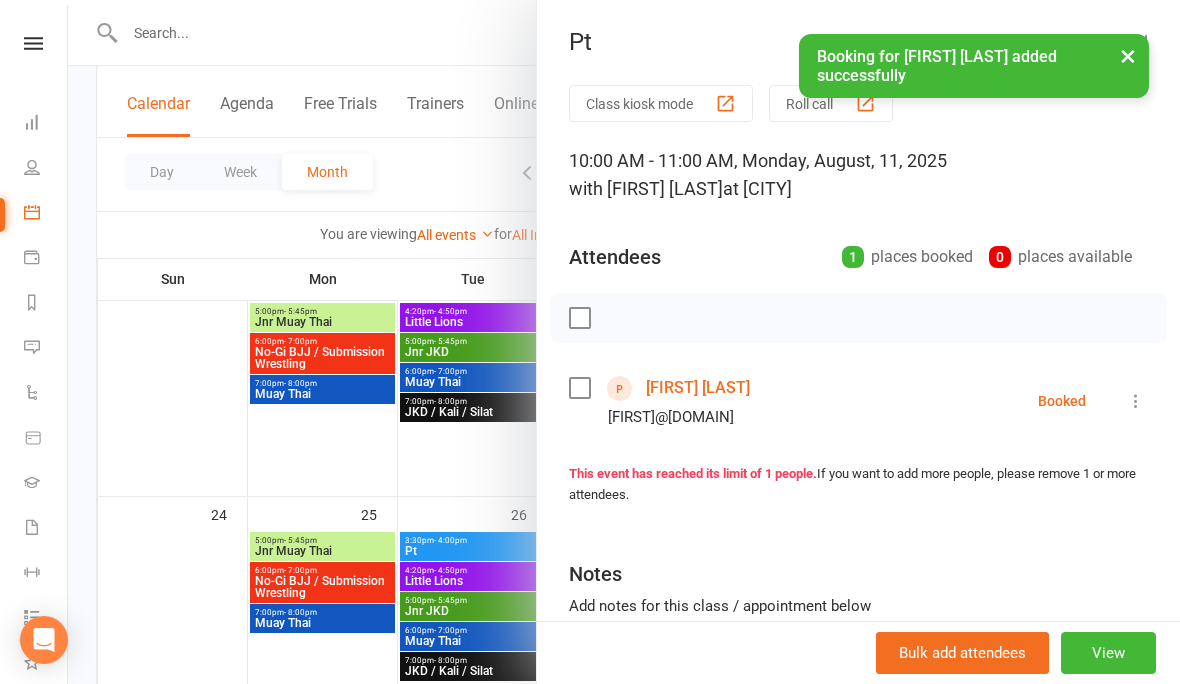 click on "×" at bounding box center (1128, 55) 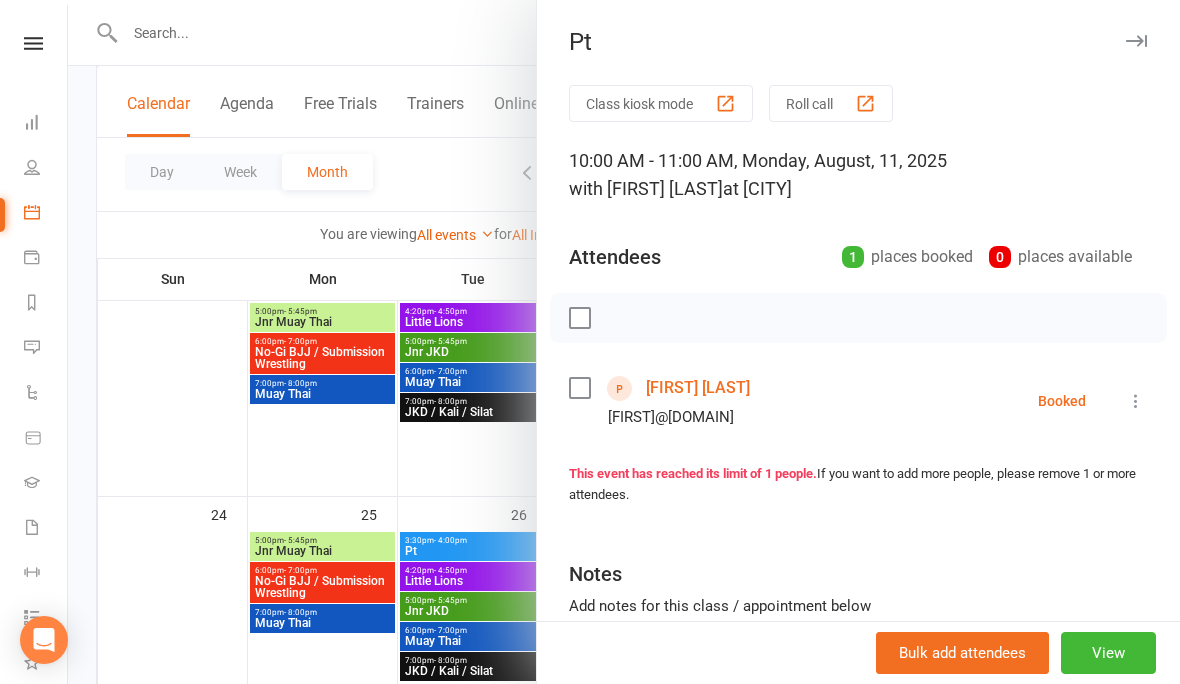 click at bounding box center (1136, 41) 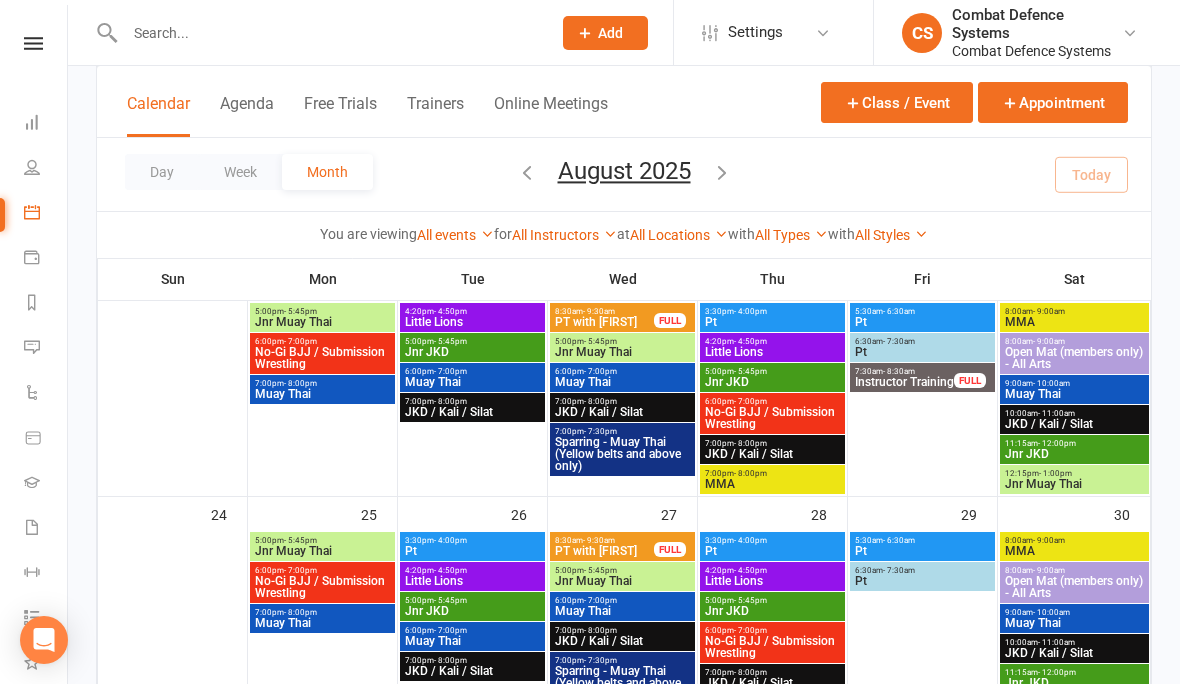 click on "Class / Event" at bounding box center [897, 102] 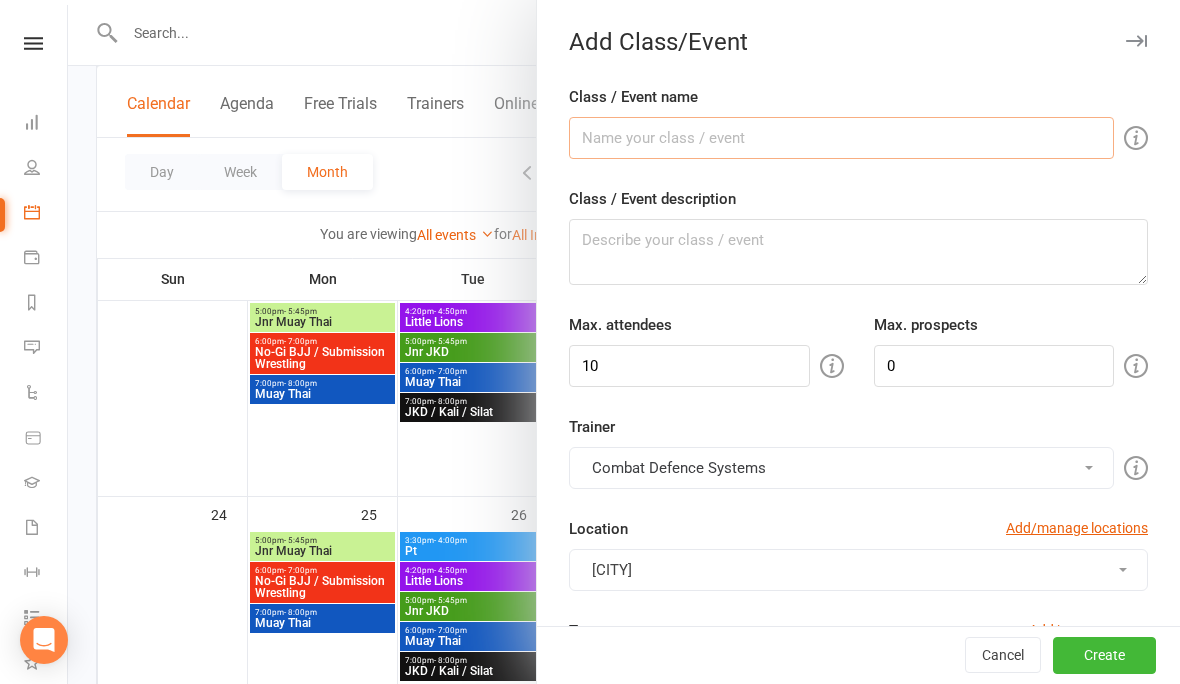 click on "Class / Event name" at bounding box center [841, 138] 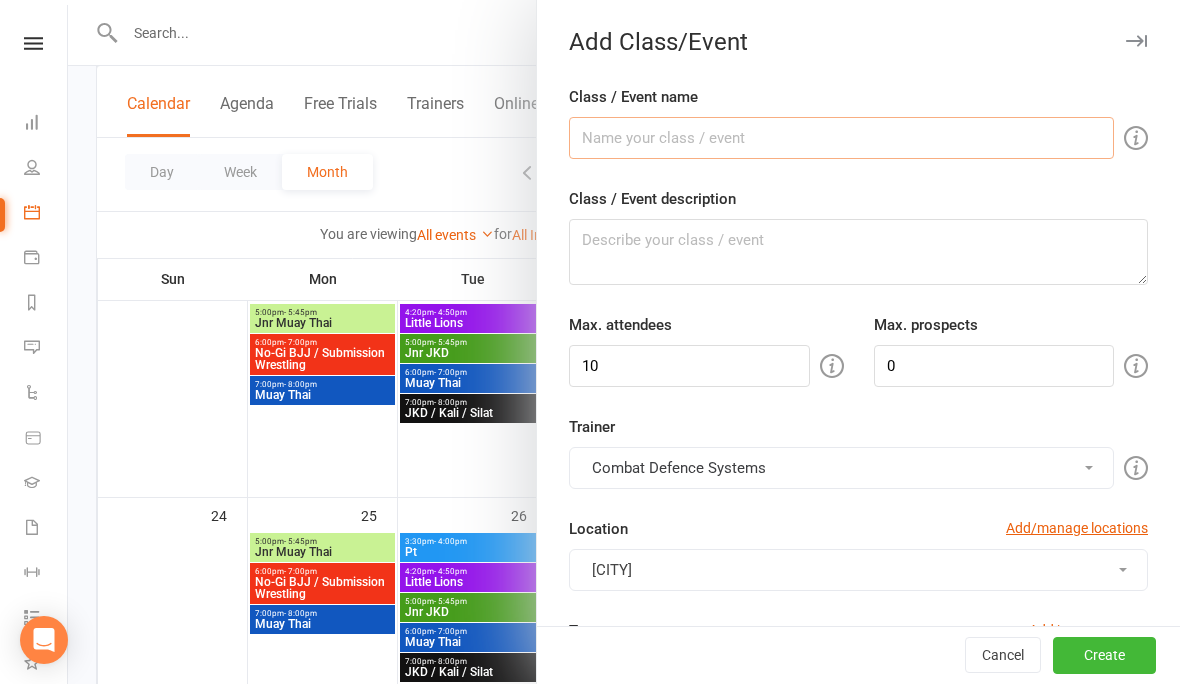 type on "O" 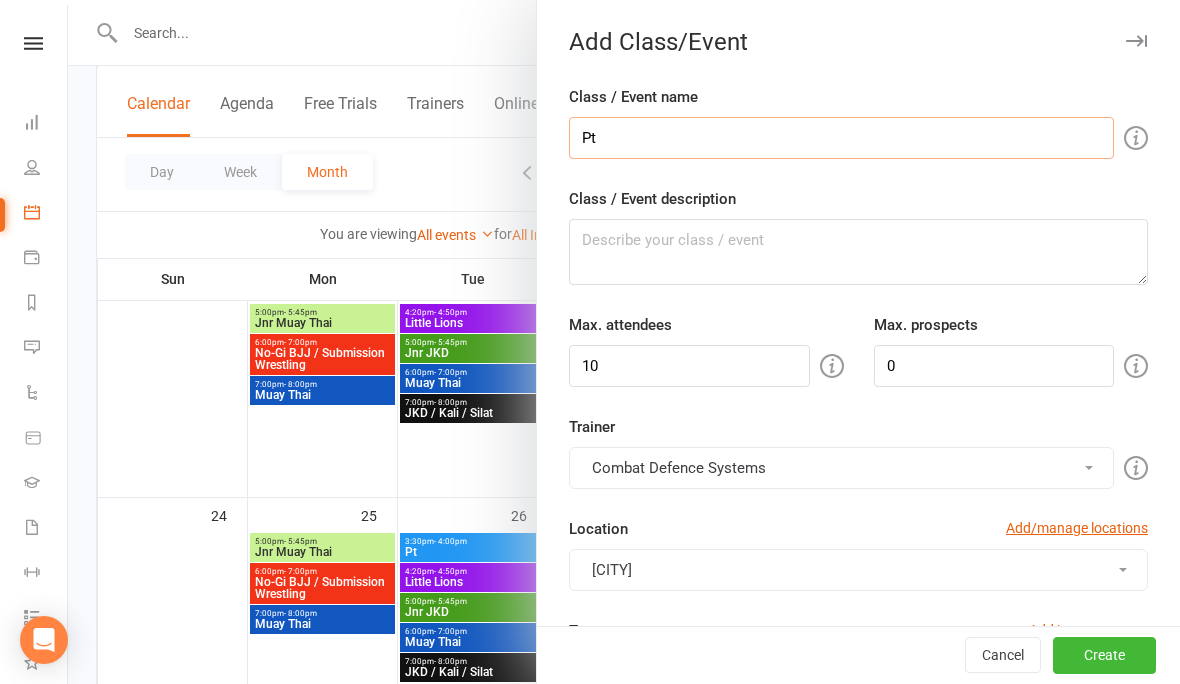 type on "Pt" 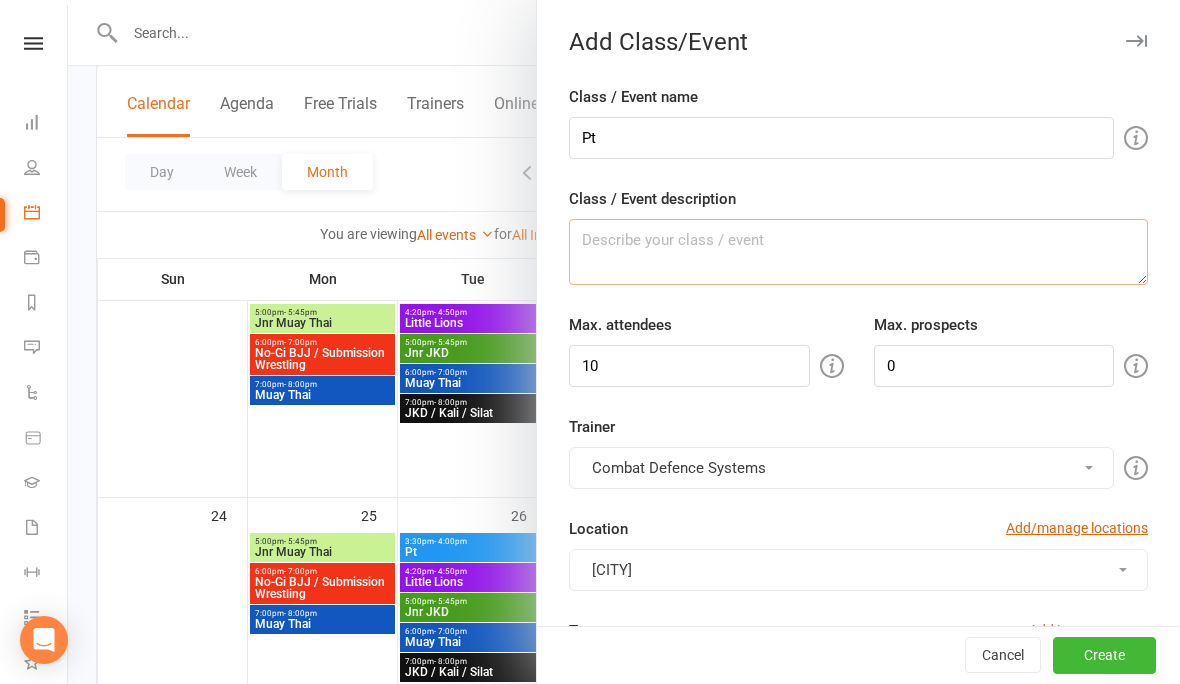 click on "Class / Event description" at bounding box center [858, 252] 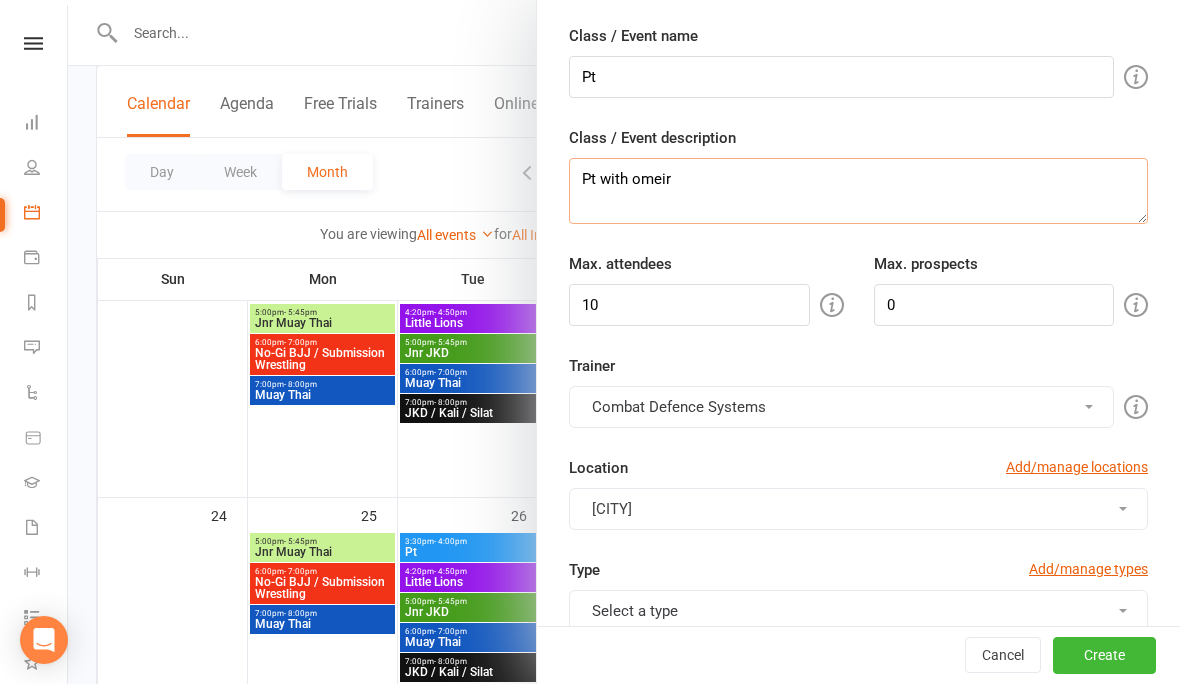 scroll, scrollTop: 134, scrollLeft: 0, axis: vertical 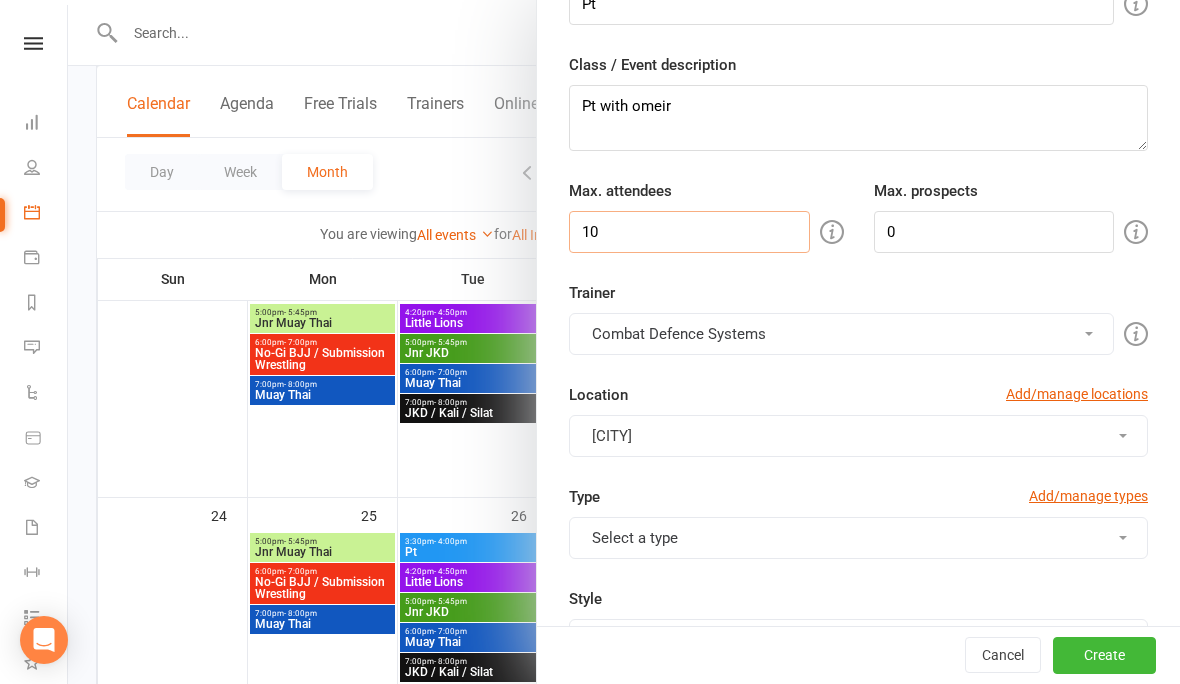 click on "10" at bounding box center [689, 232] 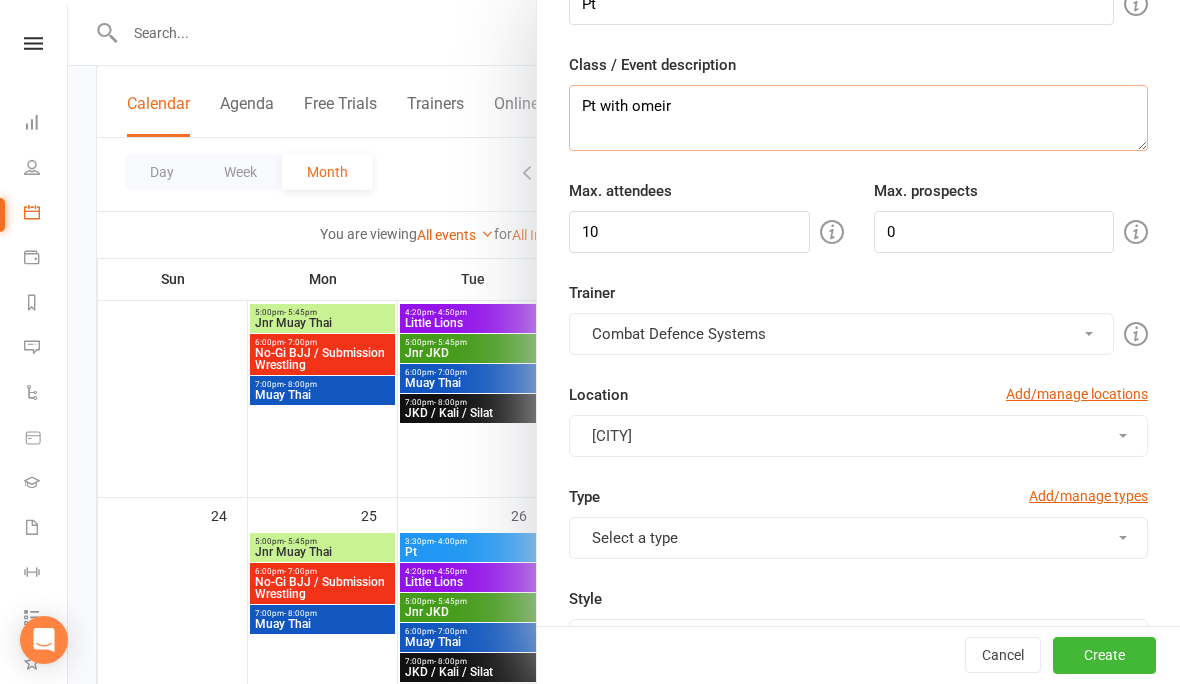 type on "Pt with omeir" 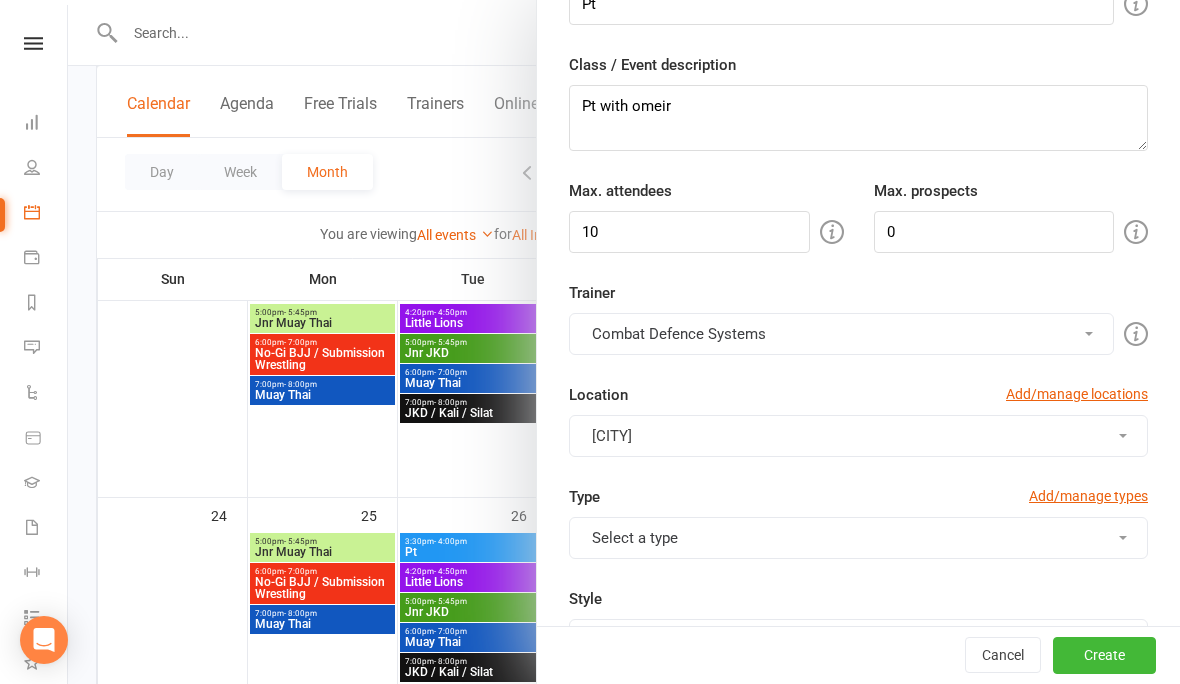 click on "10" at bounding box center [689, 232] 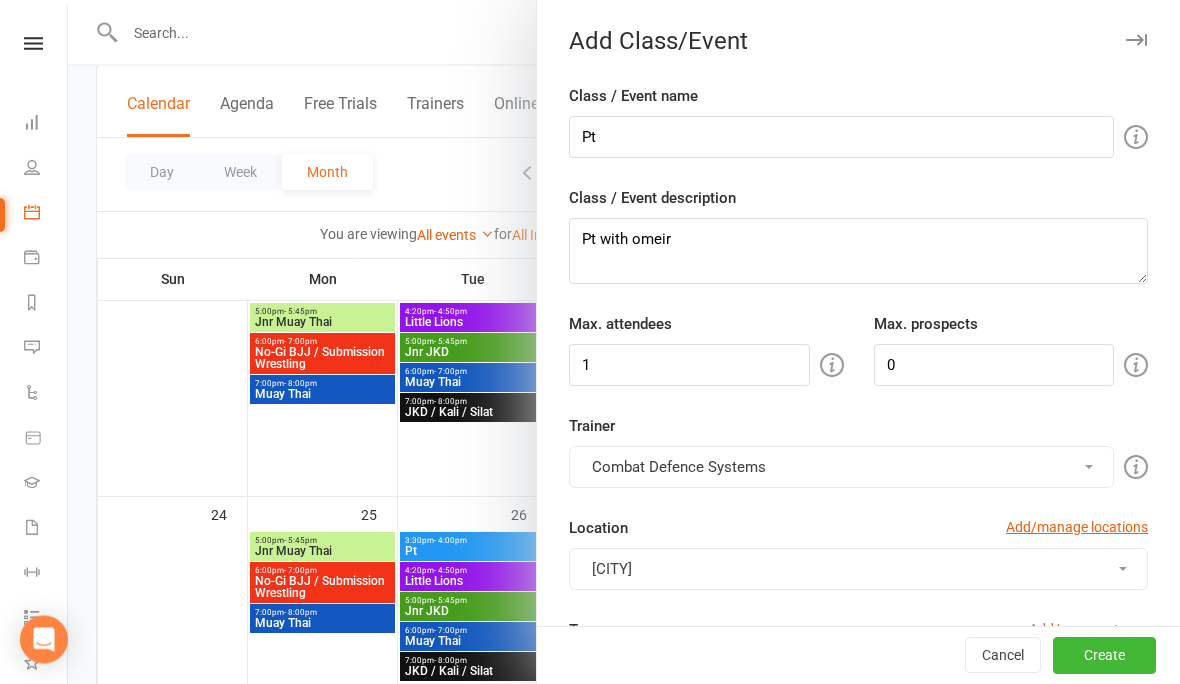 scroll, scrollTop: 0, scrollLeft: 0, axis: both 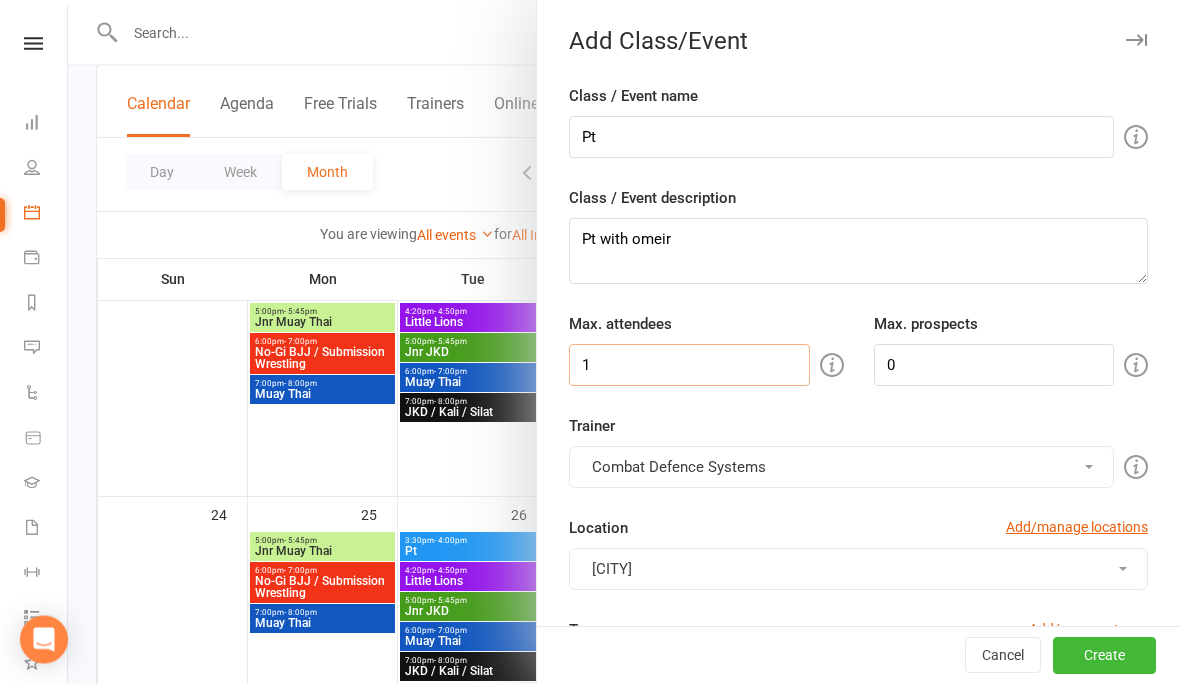 type on "1" 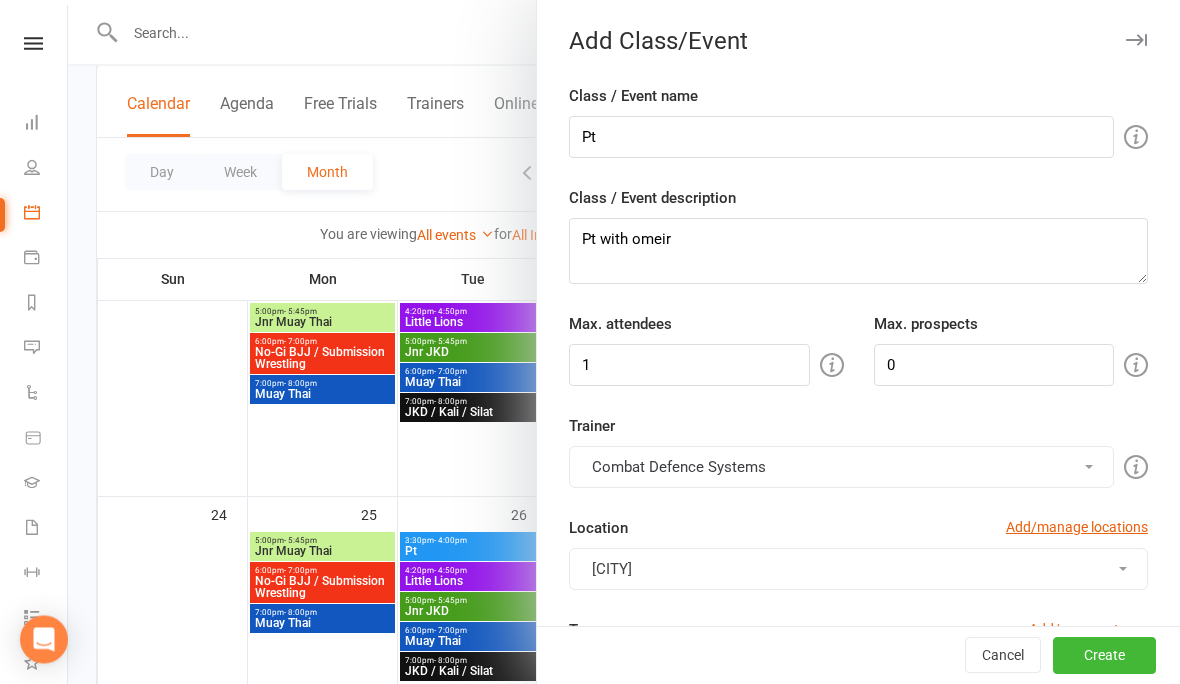 click at bounding box center [1136, 41] 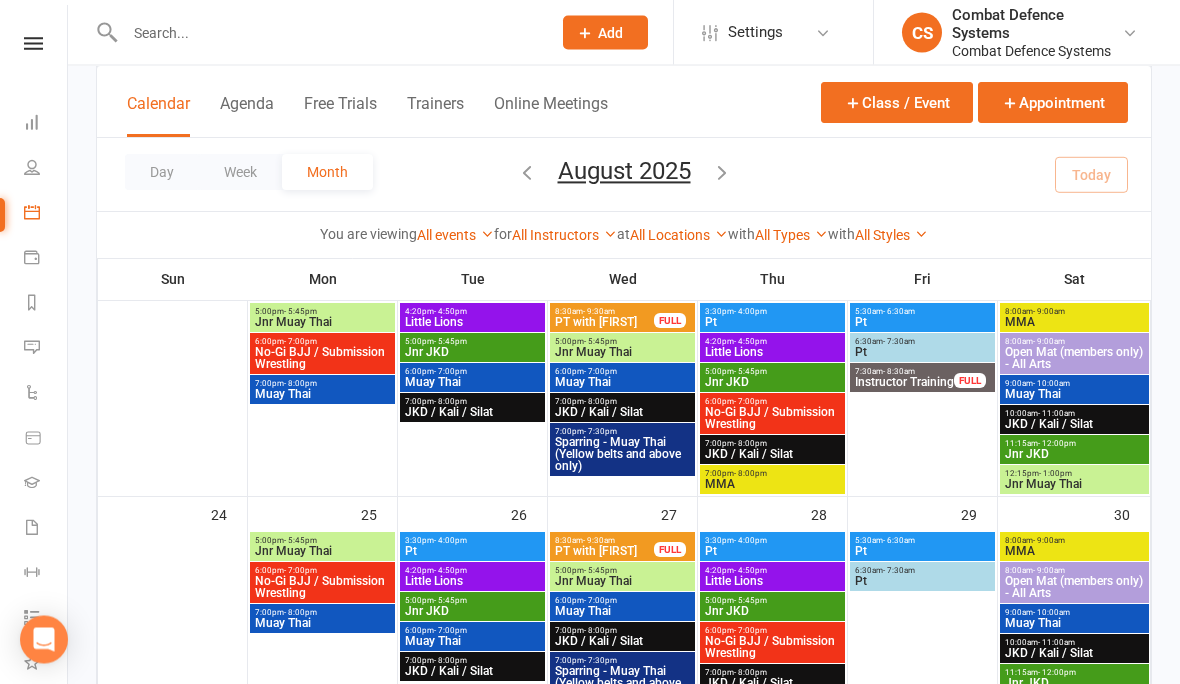 scroll, scrollTop: 984, scrollLeft: 0, axis: vertical 